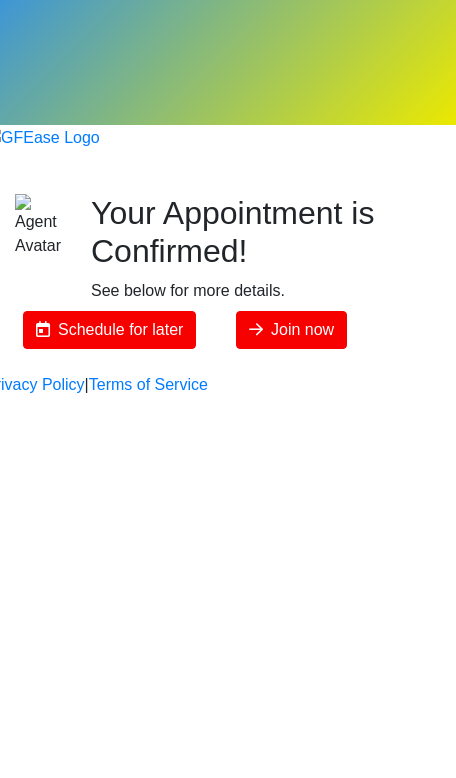 scroll, scrollTop: 0, scrollLeft: 0, axis: both 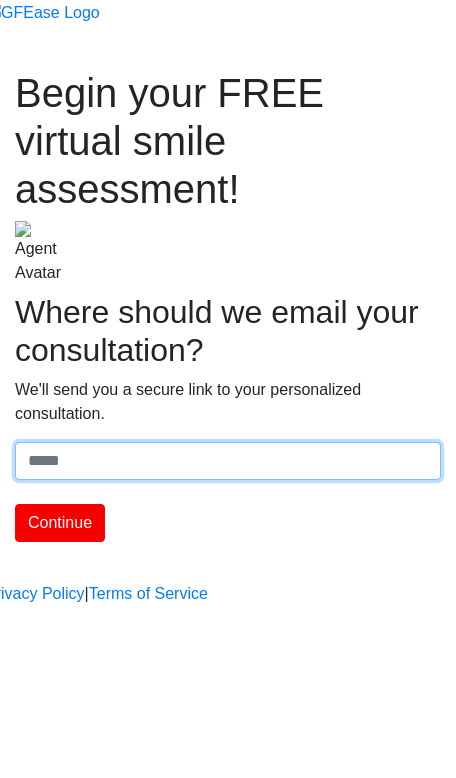 click on "Where should we email your treatment plan?" at bounding box center [228, 461] 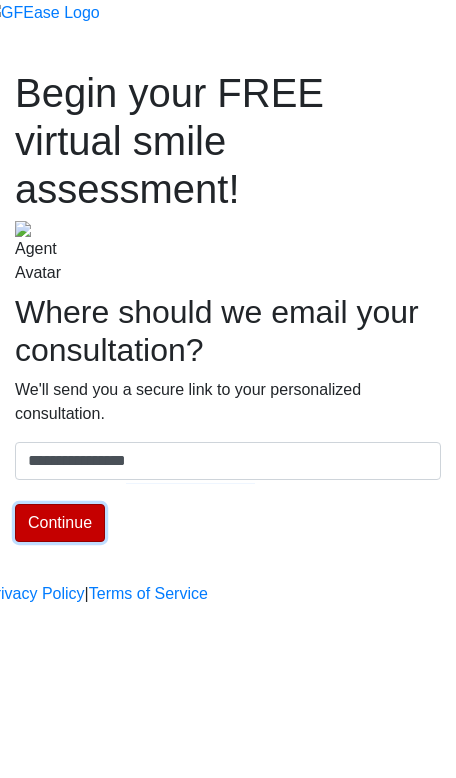 click on "Continue" at bounding box center [60, 523] 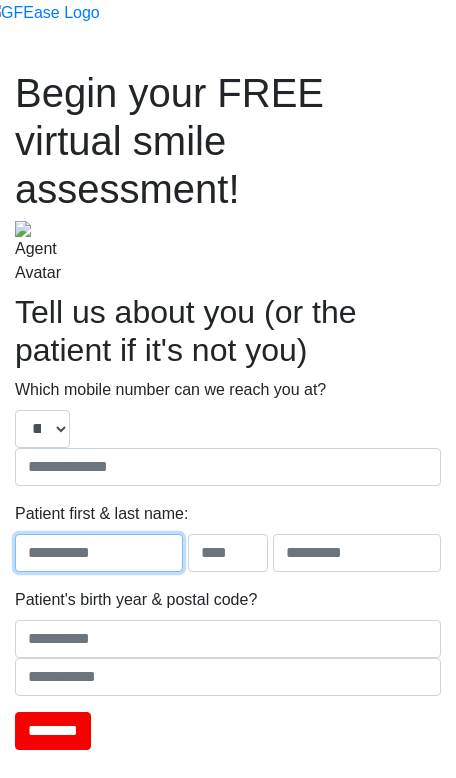 click on "**********" at bounding box center [228, 399] 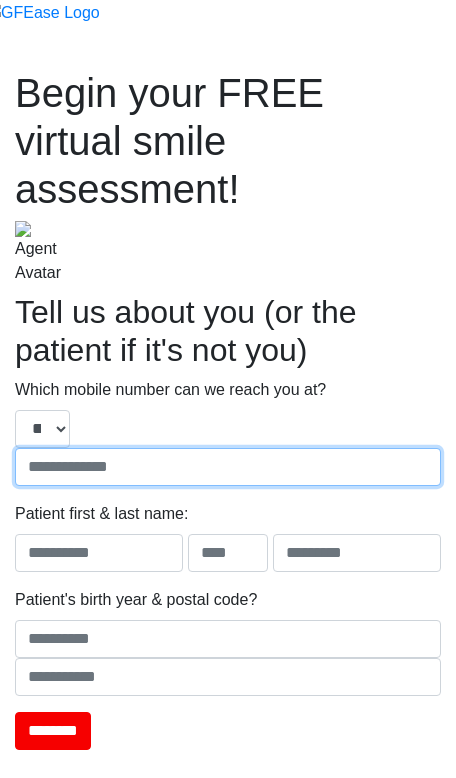 type on "**********" 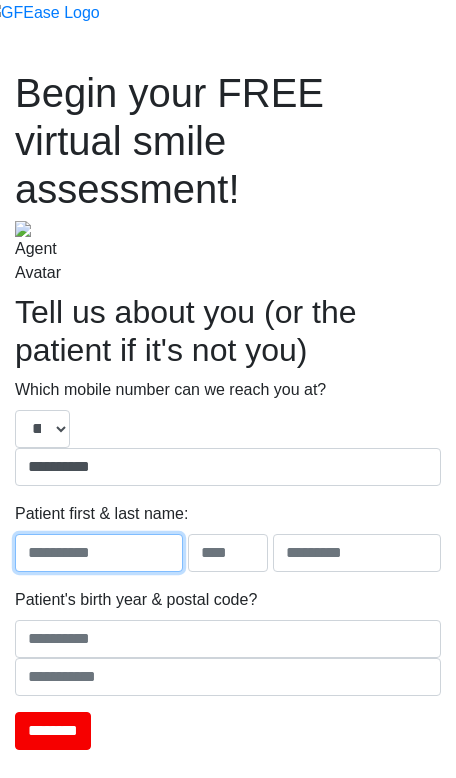type on "****" 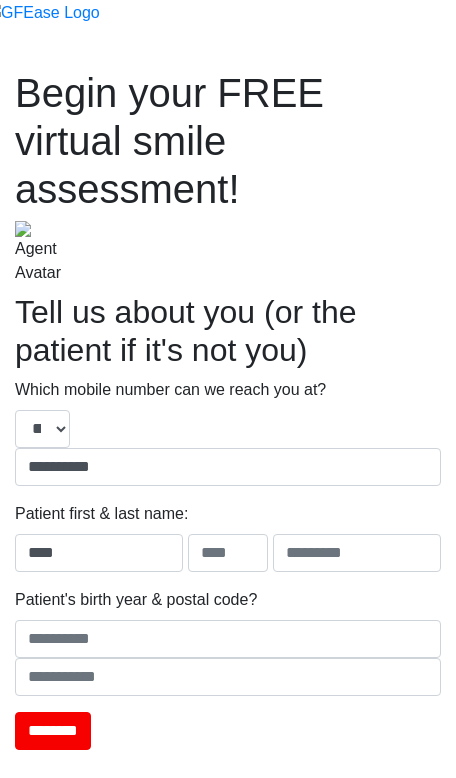 type on "****" 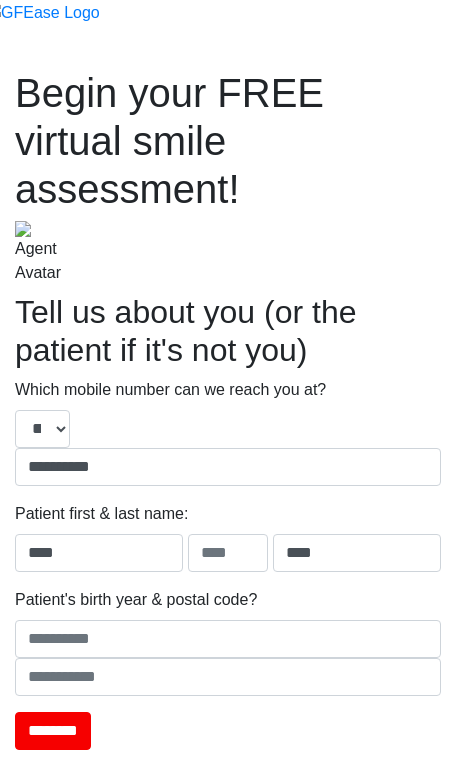type on "****" 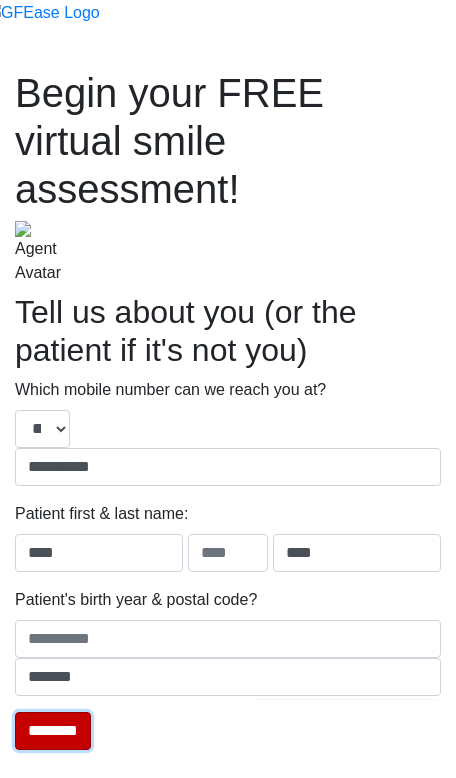 click on "********" at bounding box center (53, 731) 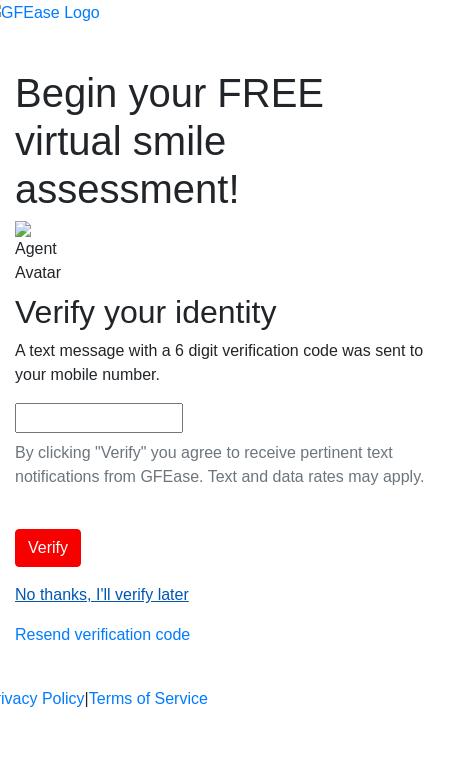 click on "No thanks, I'll verify later" at bounding box center (102, 594) 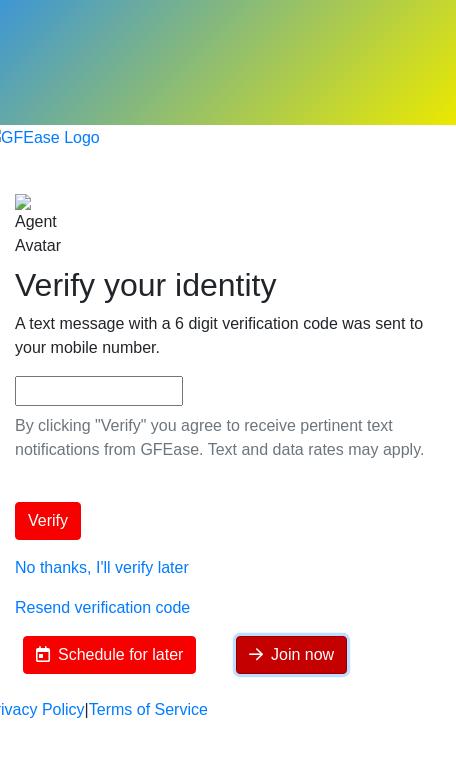 click on "Join now" at bounding box center [291, 655] 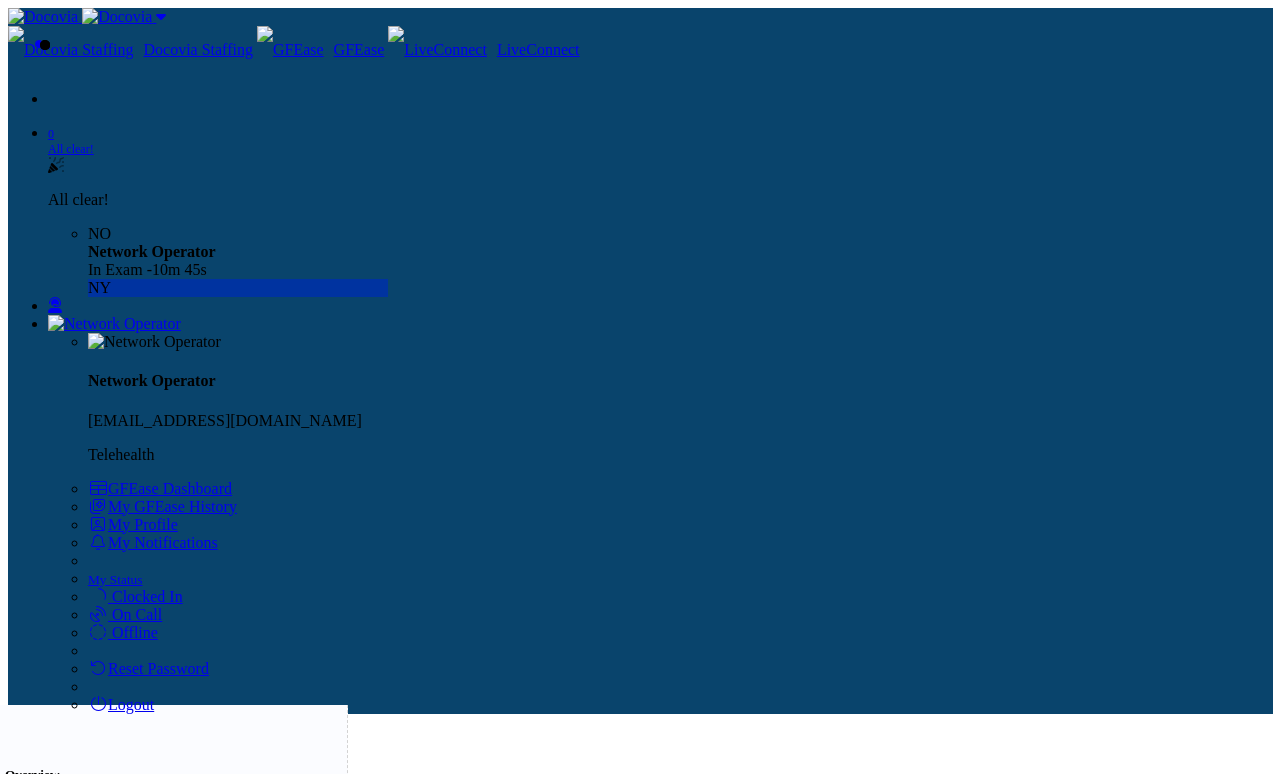 scroll, scrollTop: 0, scrollLeft: 0, axis: both 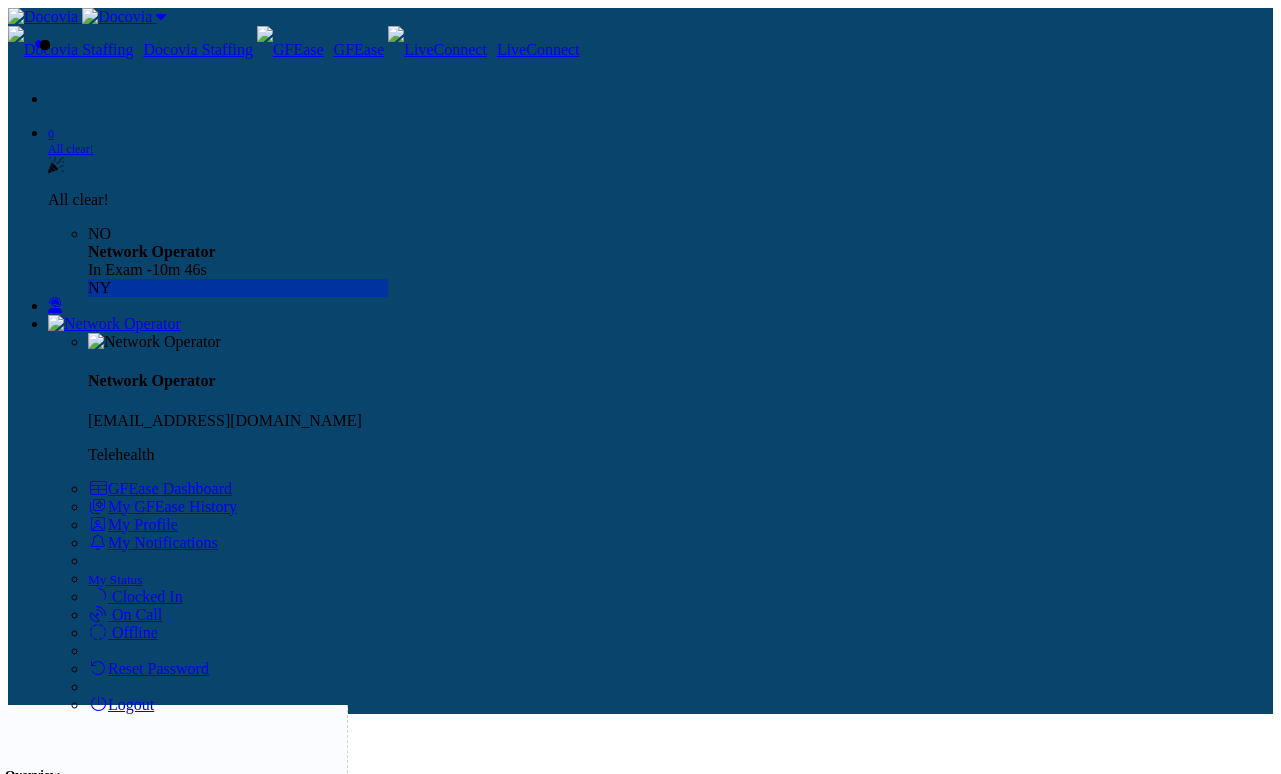 click on "Unreview" at bounding box center (449, 1477) 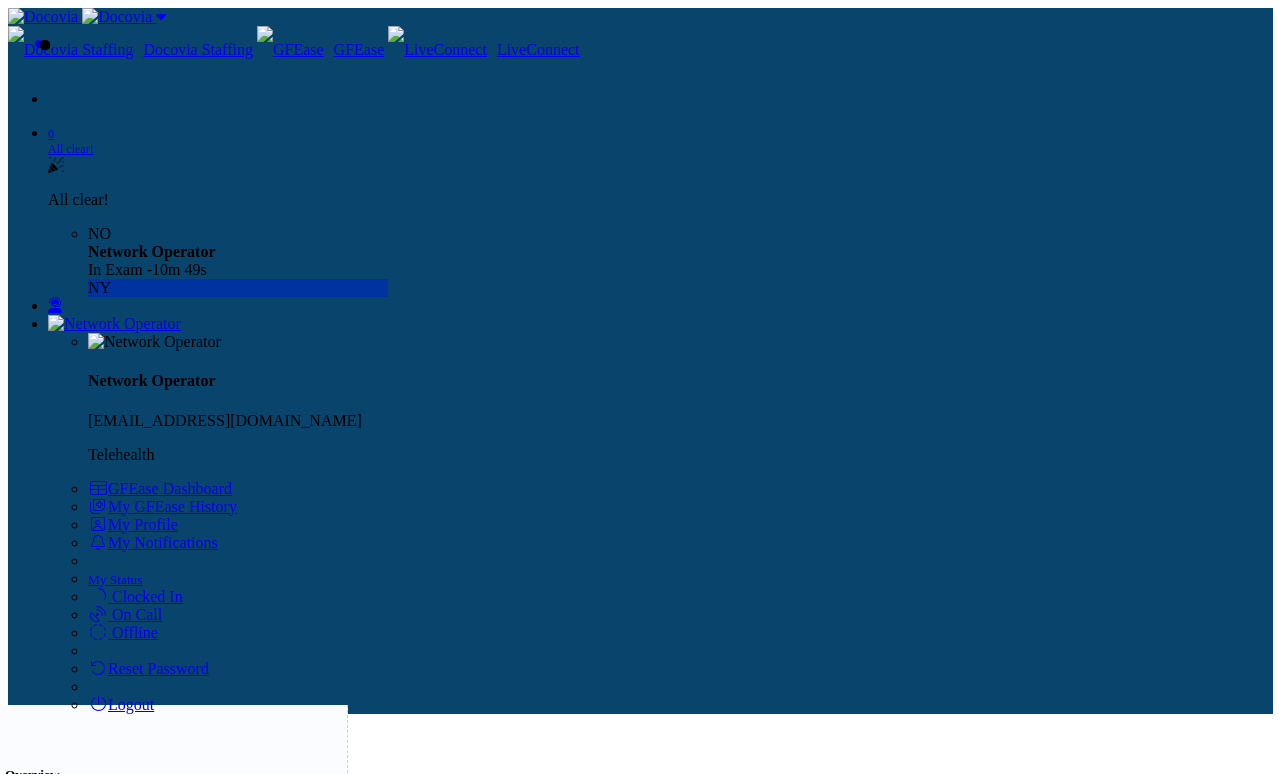 scroll, scrollTop: 0, scrollLeft: 0, axis: both 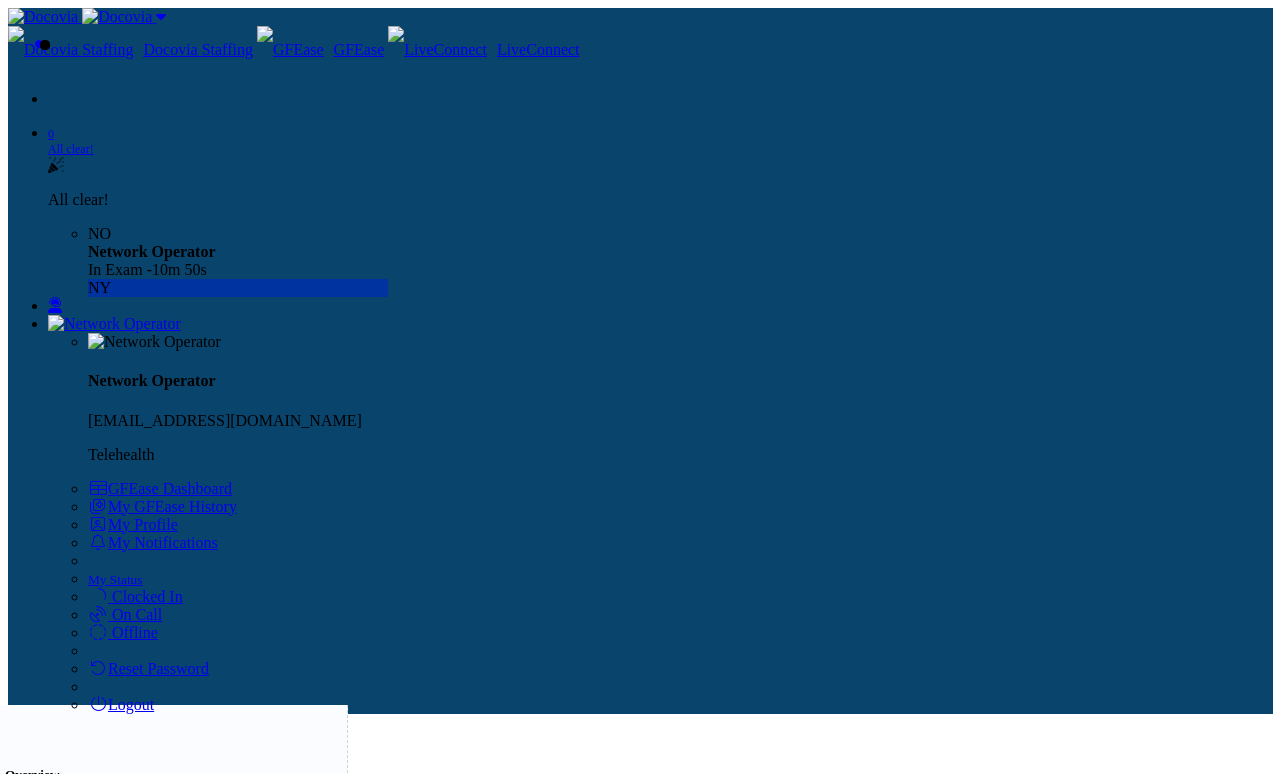 click on "View Exam" at bounding box center [386, 1477] 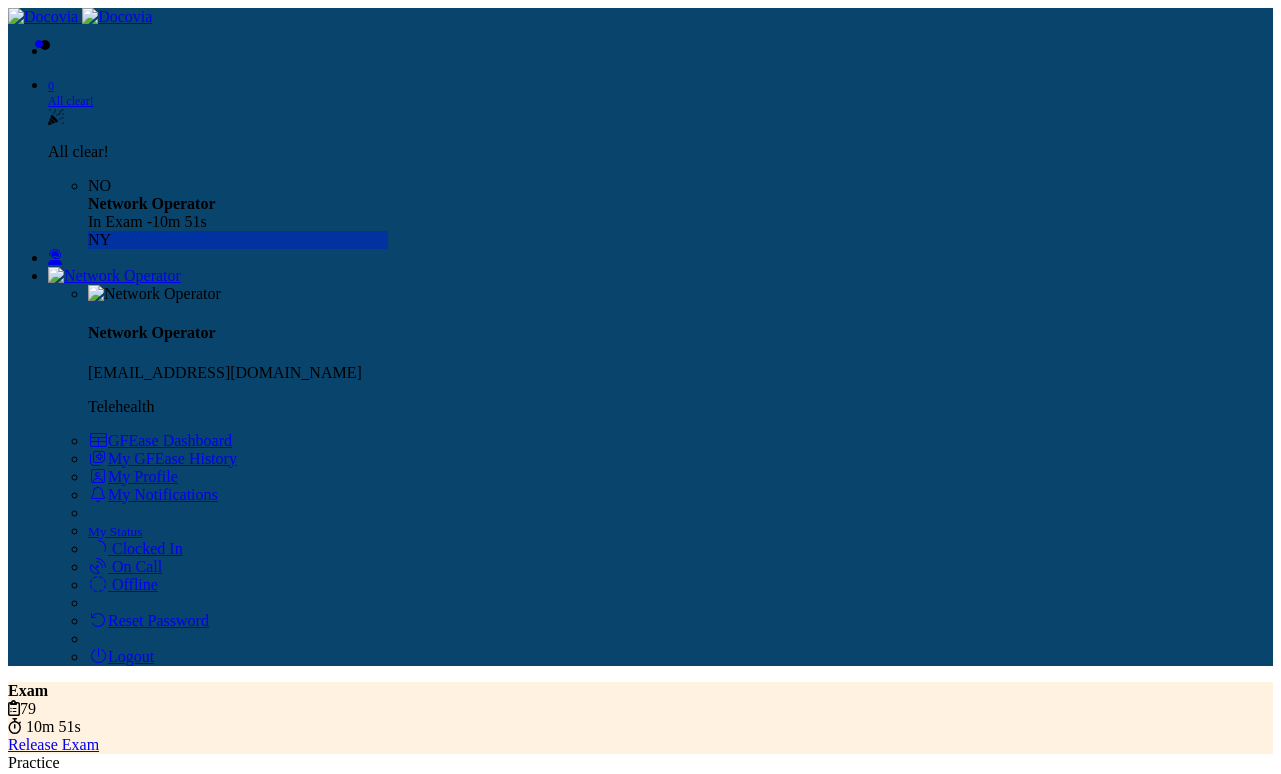 scroll, scrollTop: 0, scrollLeft: 0, axis: both 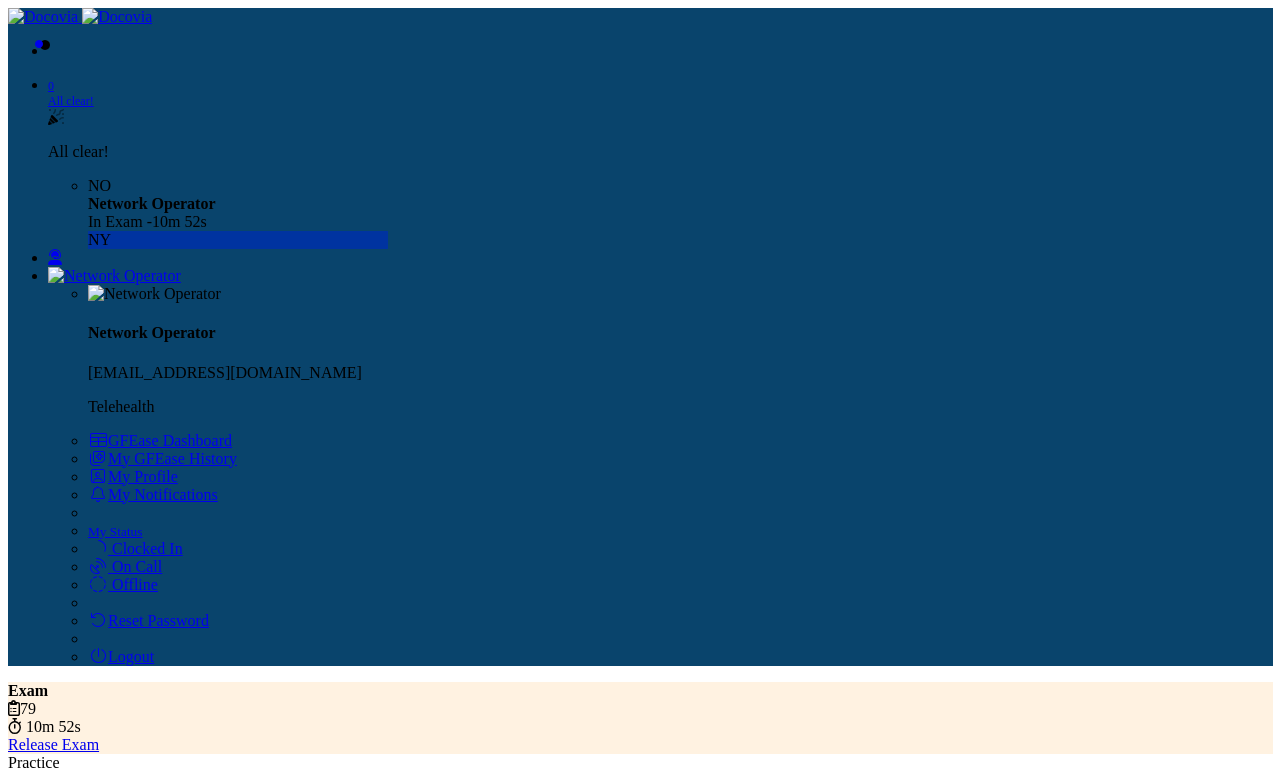 click on "Release Exam" at bounding box center [53, 744] 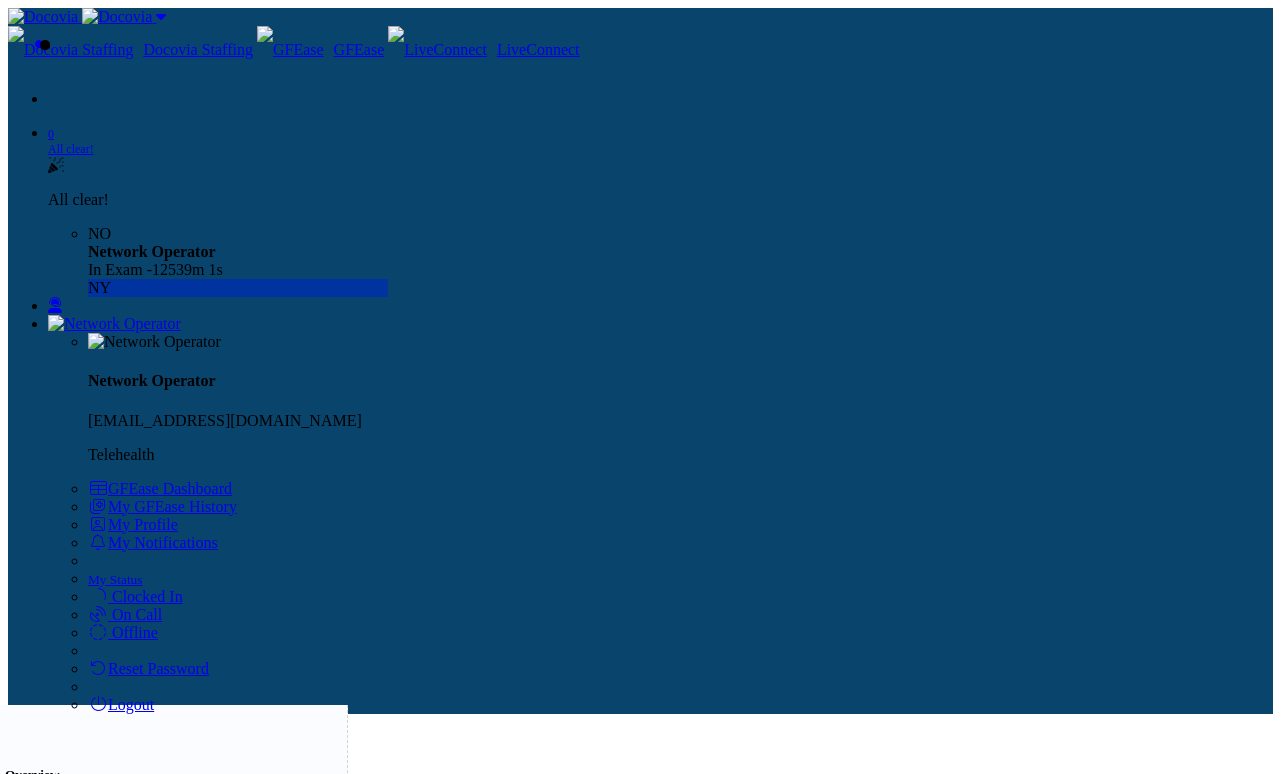 scroll, scrollTop: 0, scrollLeft: 0, axis: both 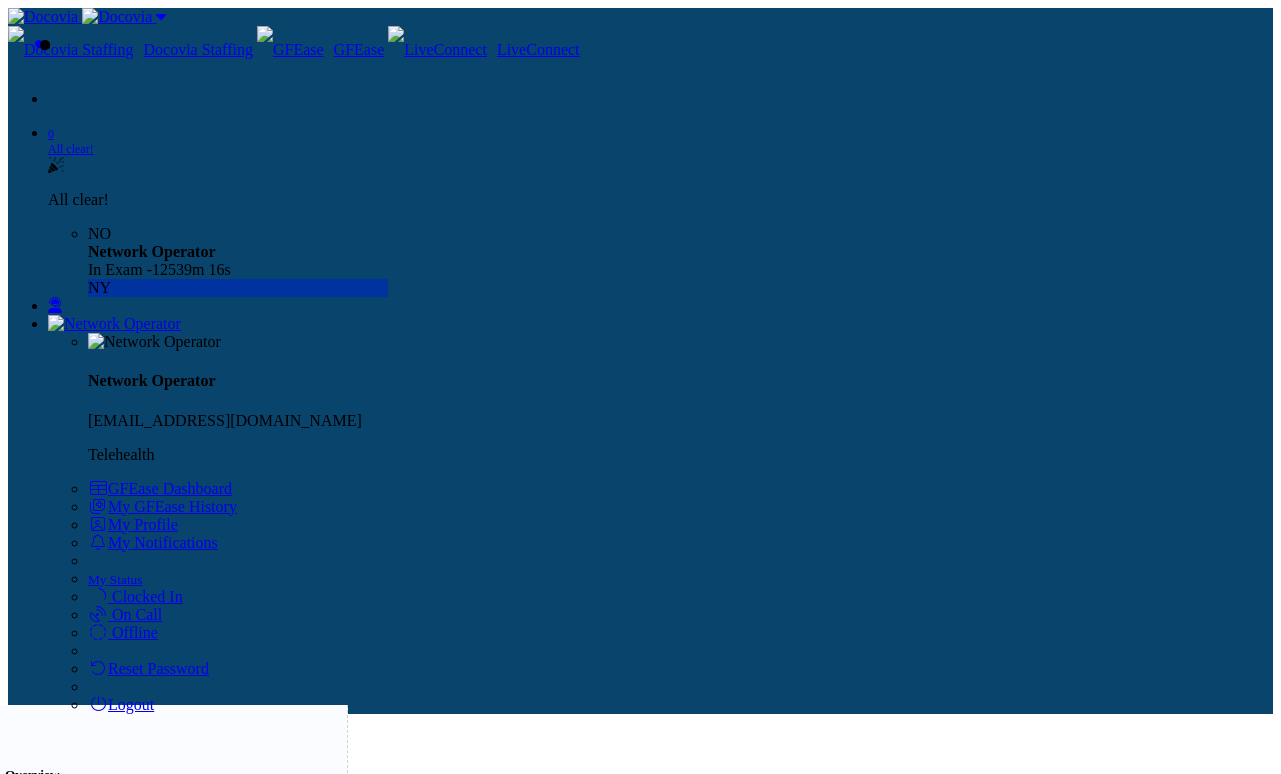 click on "View" at bounding box center [382, 1443] 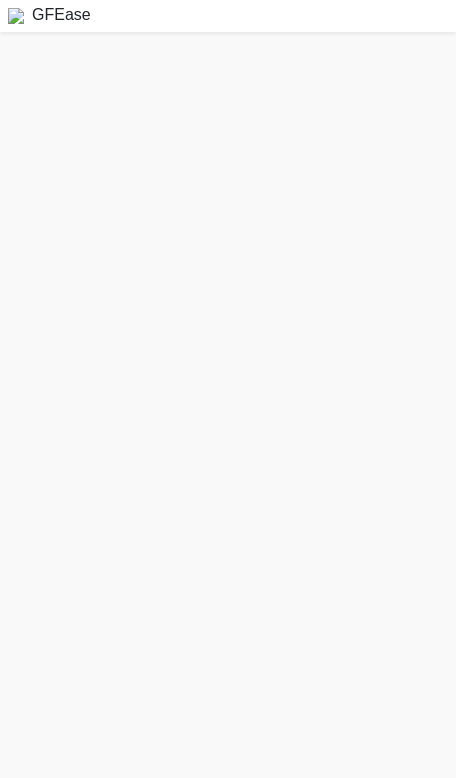 scroll, scrollTop: 0, scrollLeft: 0, axis: both 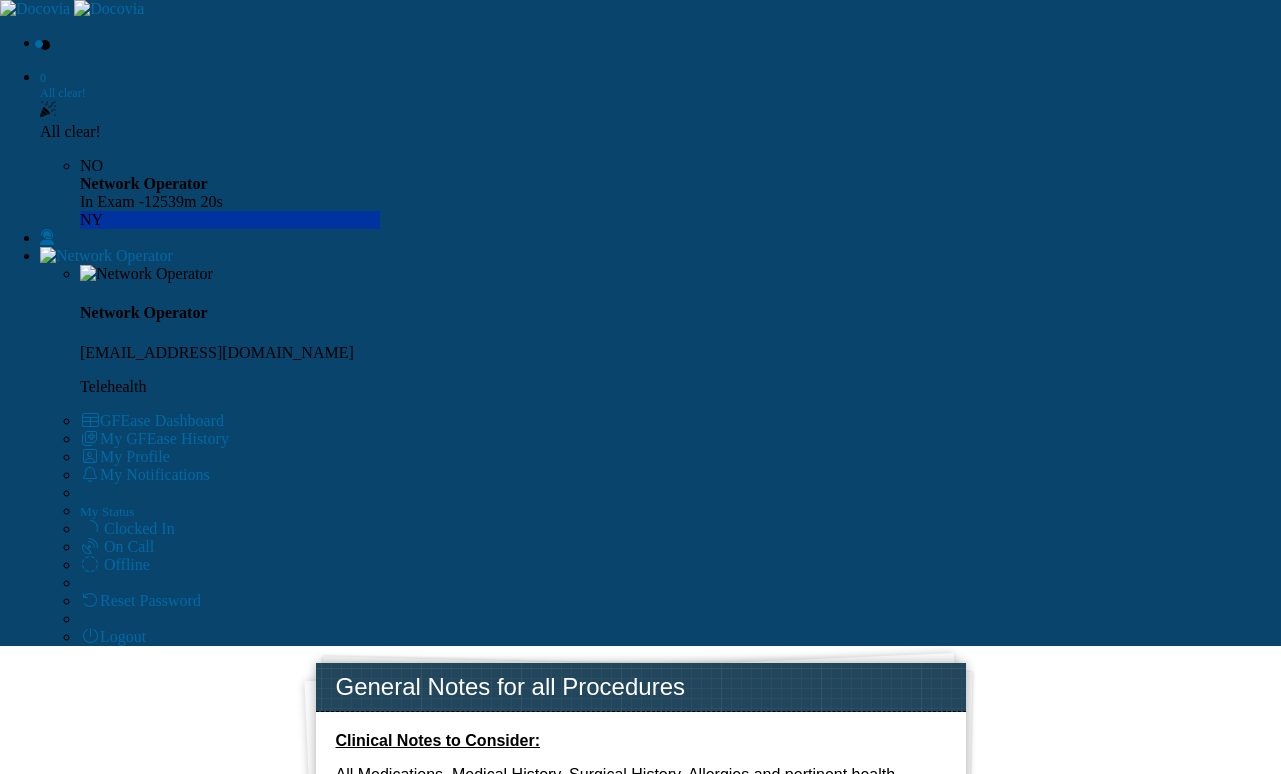 click on "Begin Exam" at bounding box center [381, 96] 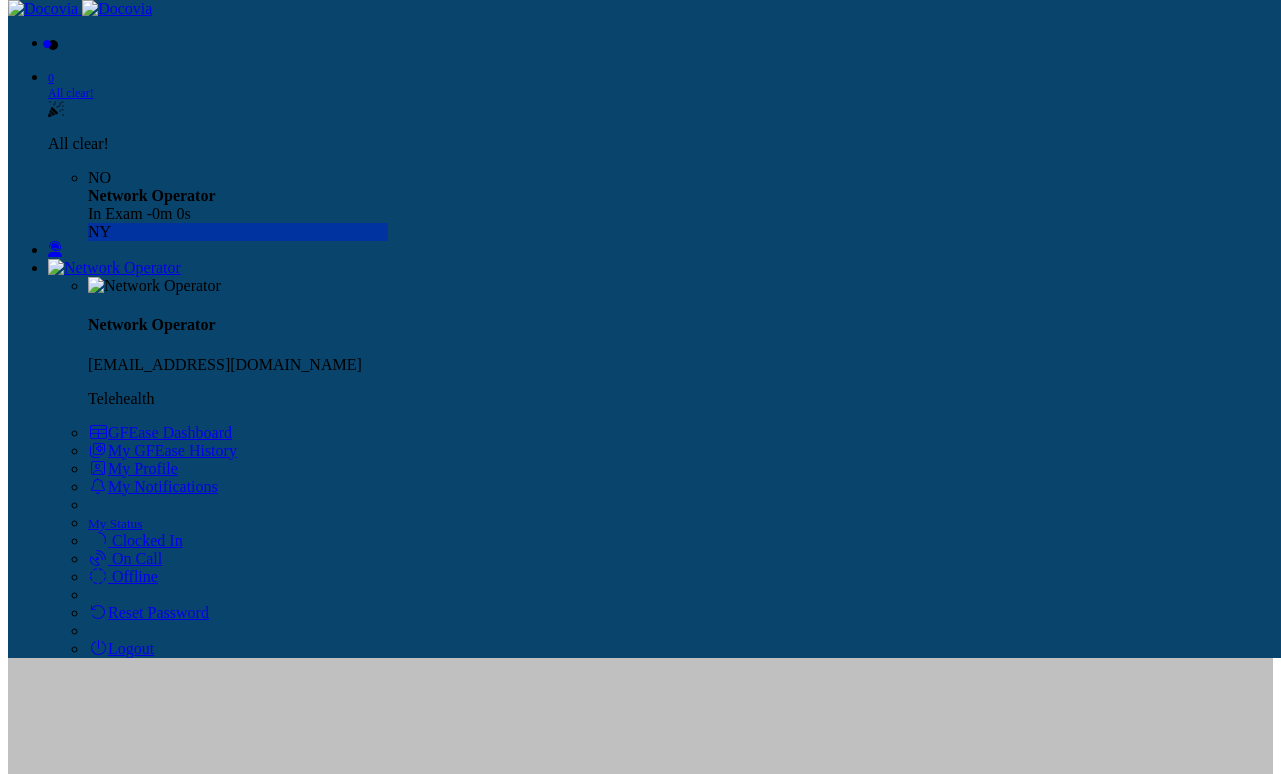 scroll, scrollTop: 616, scrollLeft: 0, axis: vertical 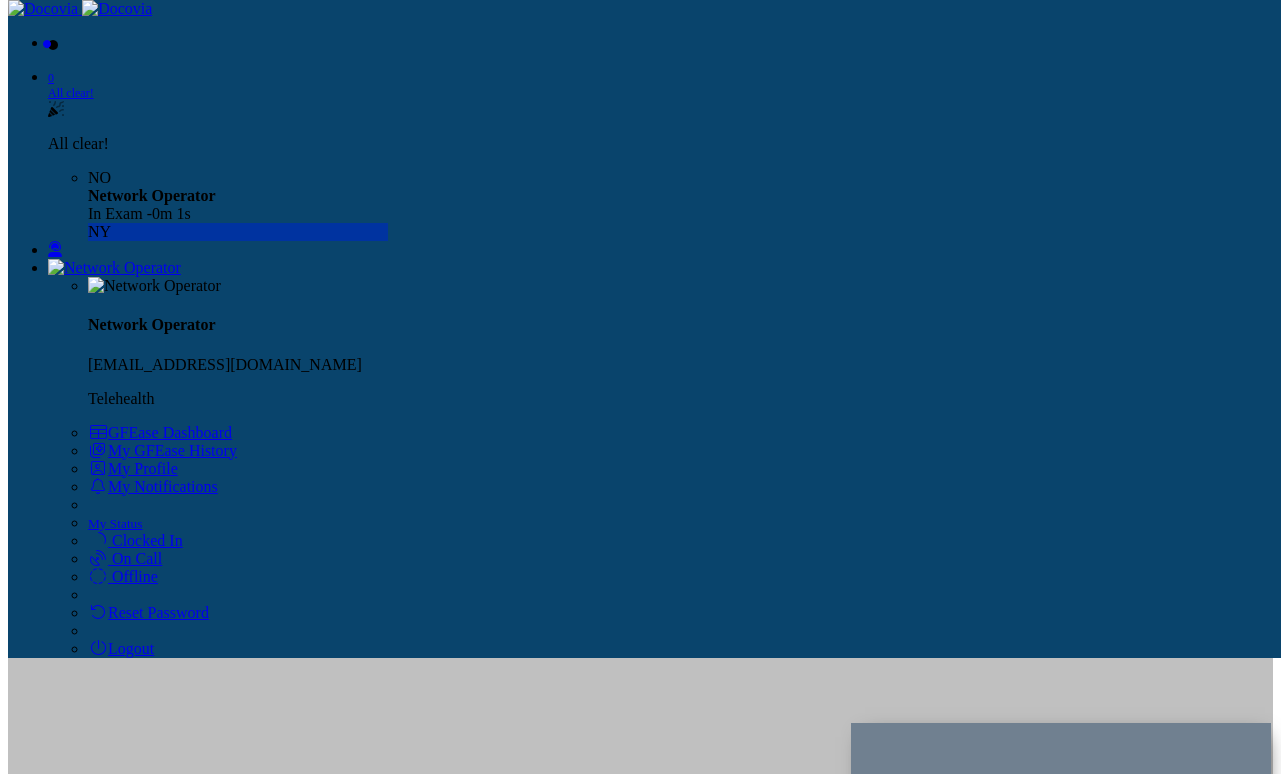 click on "Questions" at bounding box center (80, 898) 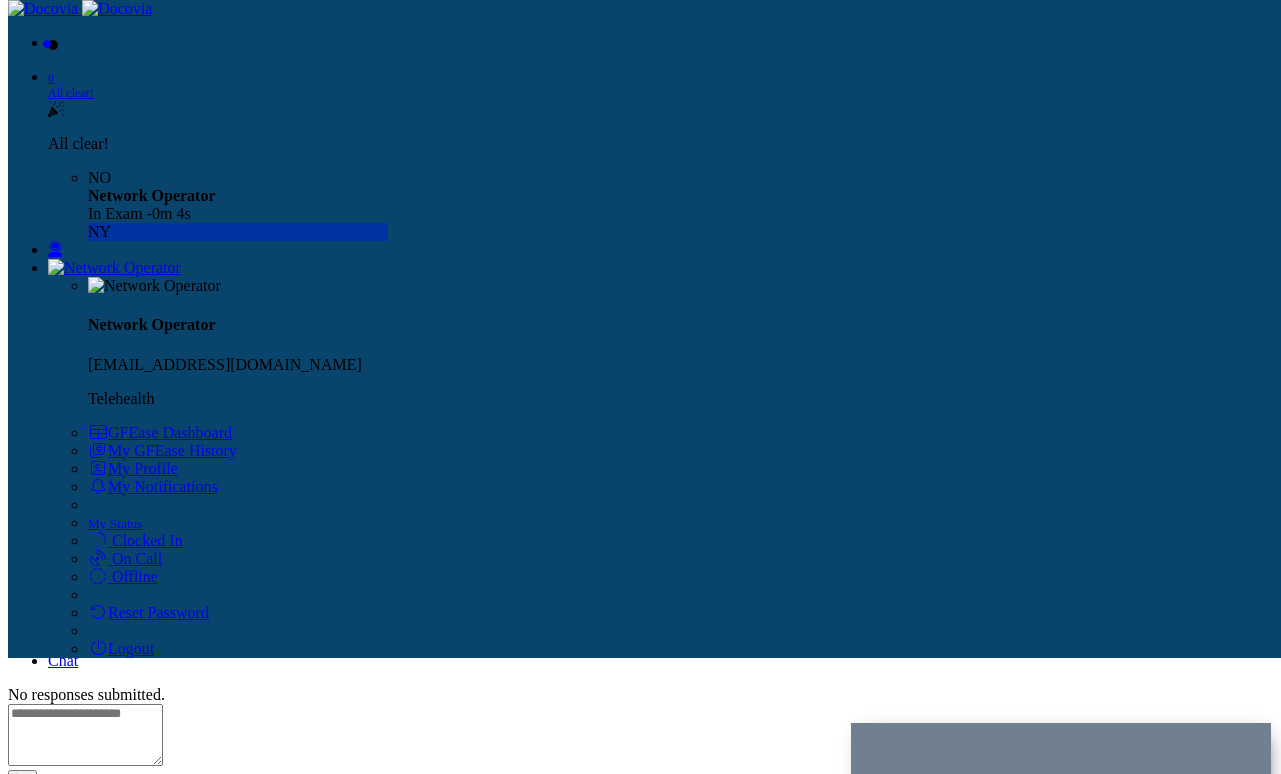 scroll, scrollTop: 866, scrollLeft: 0, axis: vertical 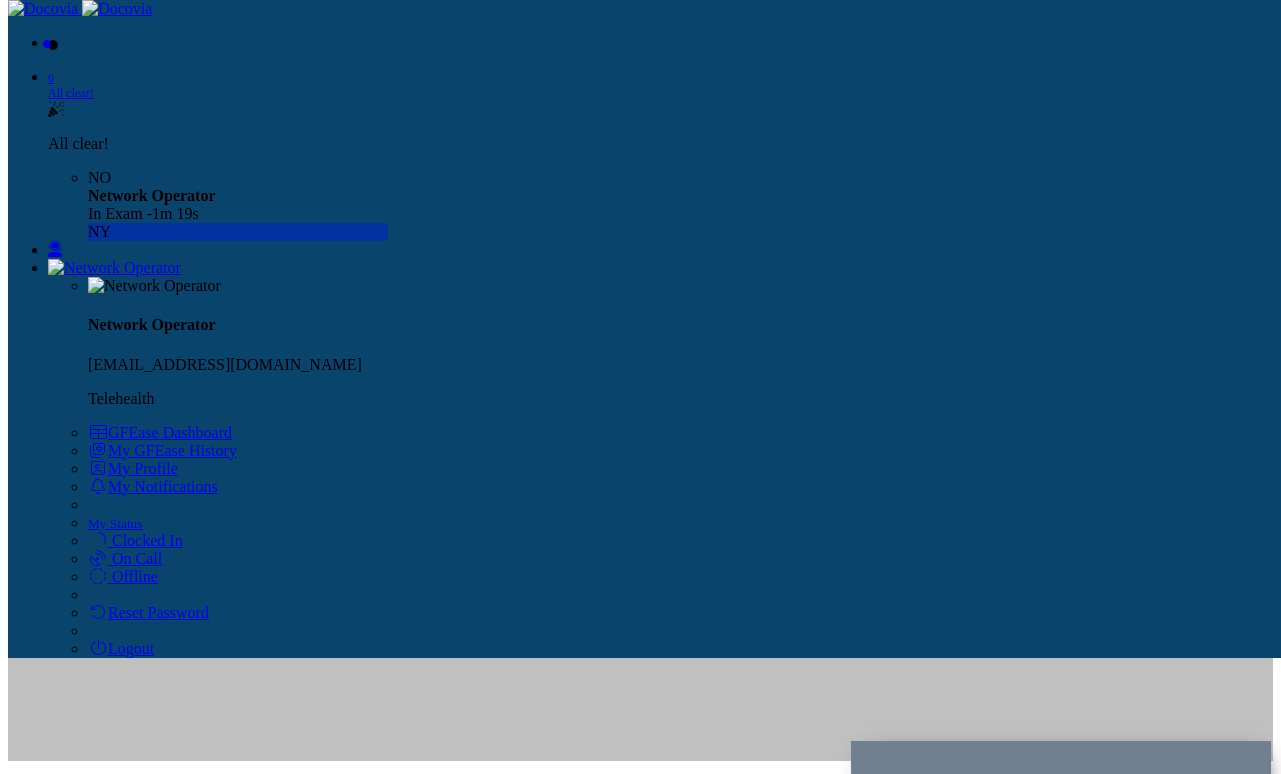 click on "Questions" at bounding box center (80, 884) 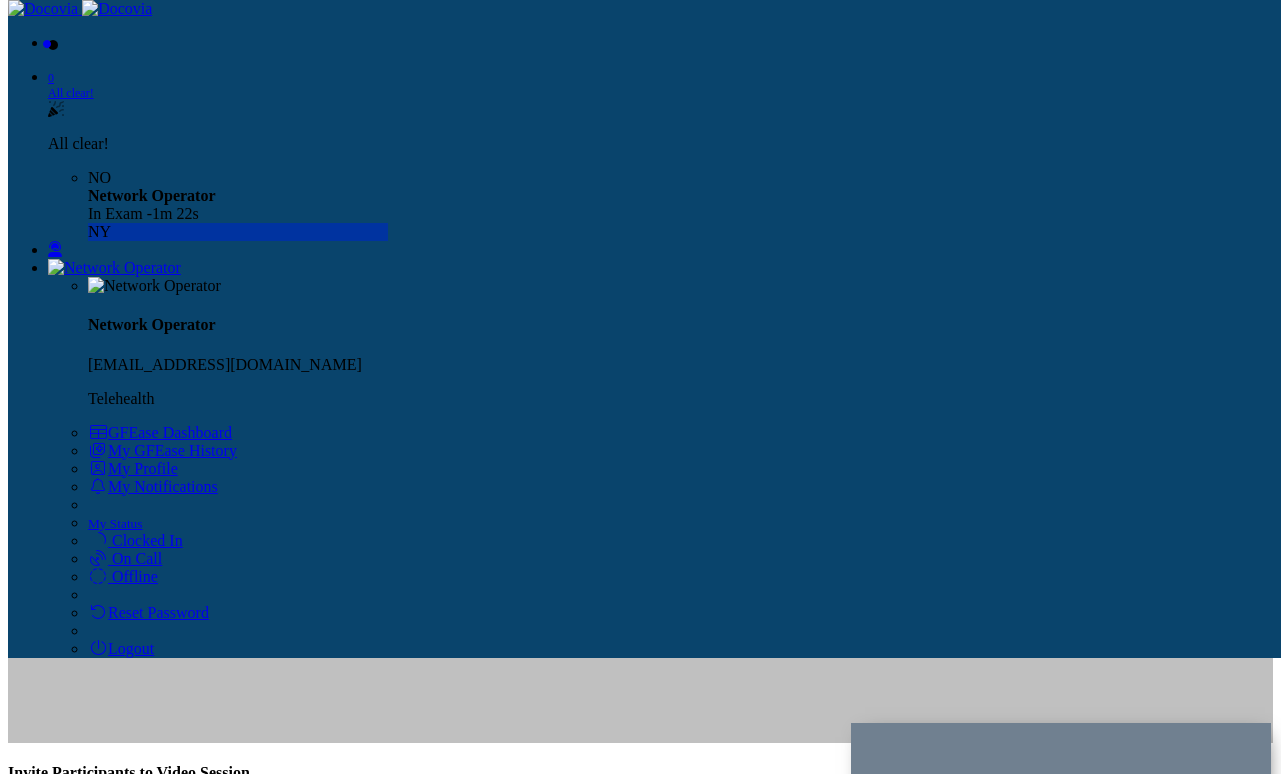 scroll, scrollTop: 604, scrollLeft: 0, axis: vertical 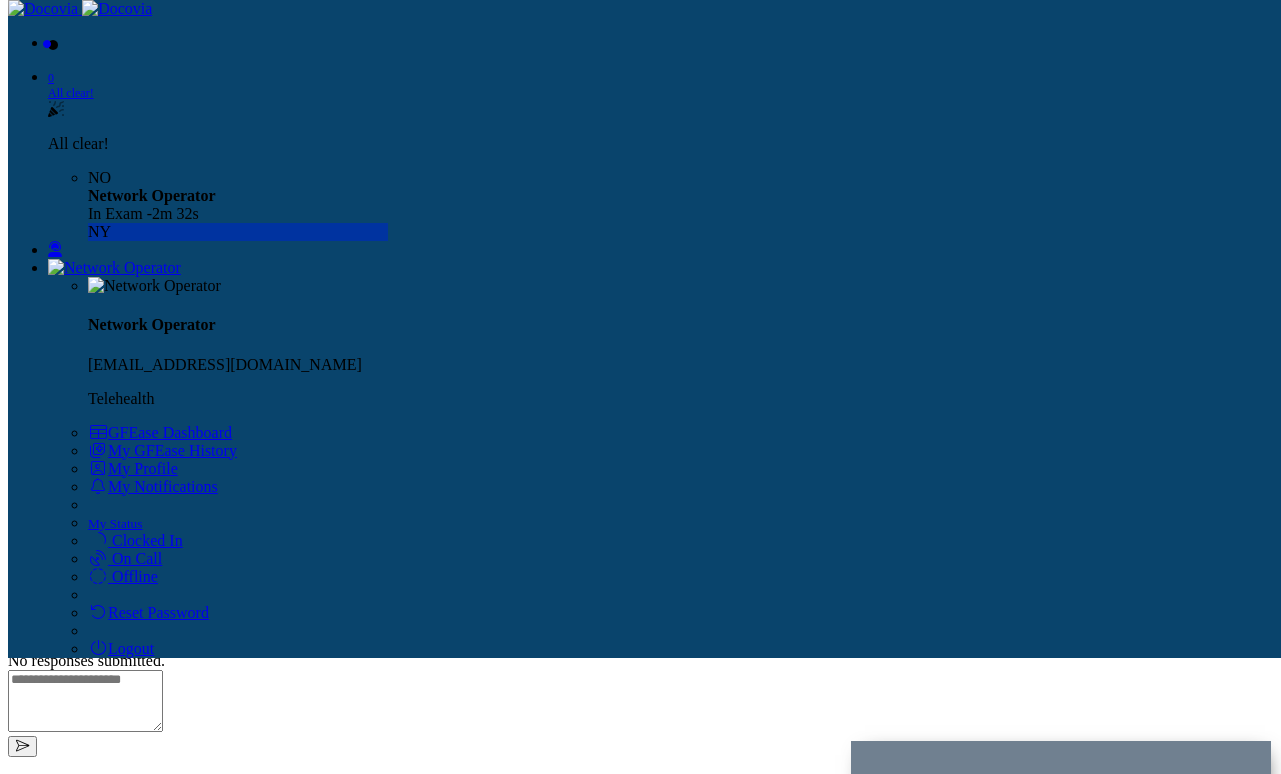 click on "Practice
GFEase
New York
(212) 555-5555
Call
Email
Patient
Edit
Amos Chan
amos+81@docovia.com
Email
(438) 505-6436
Call
English
Provider Notes" at bounding box center [640, -536] 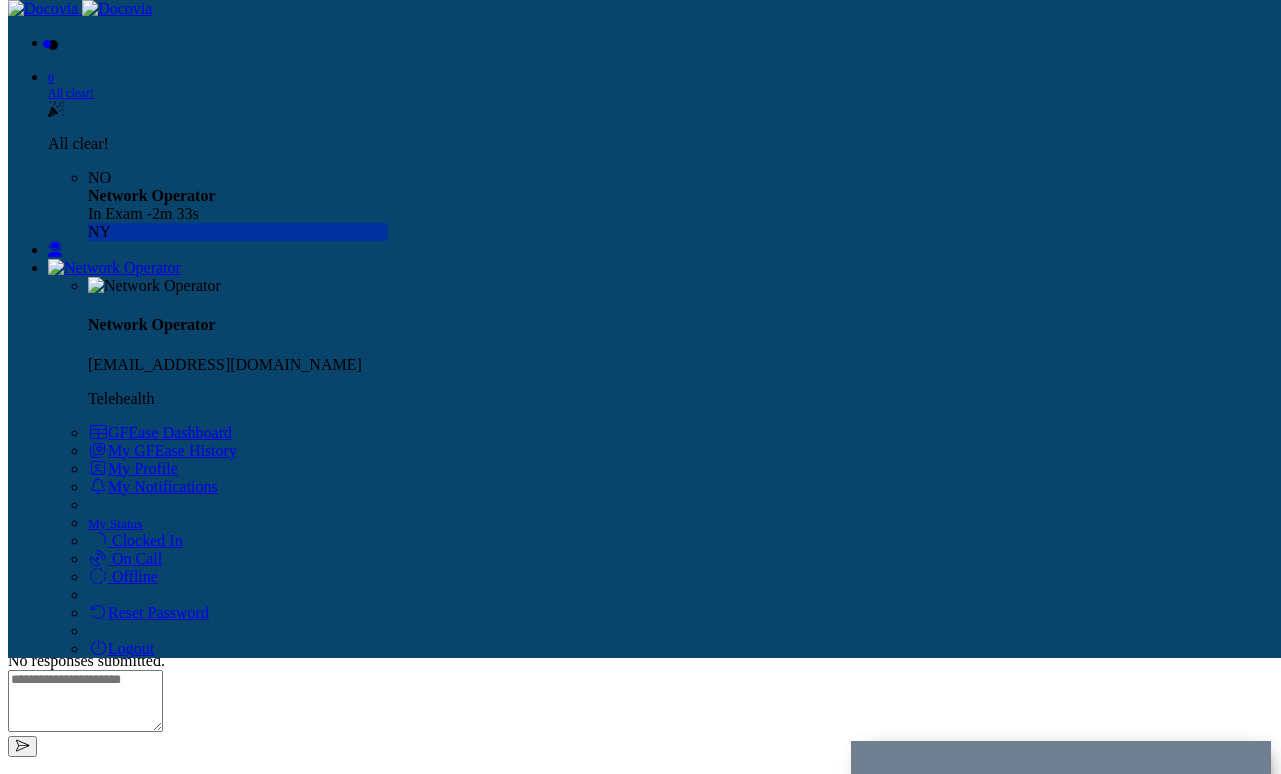 scroll, scrollTop: 946, scrollLeft: 0, axis: vertical 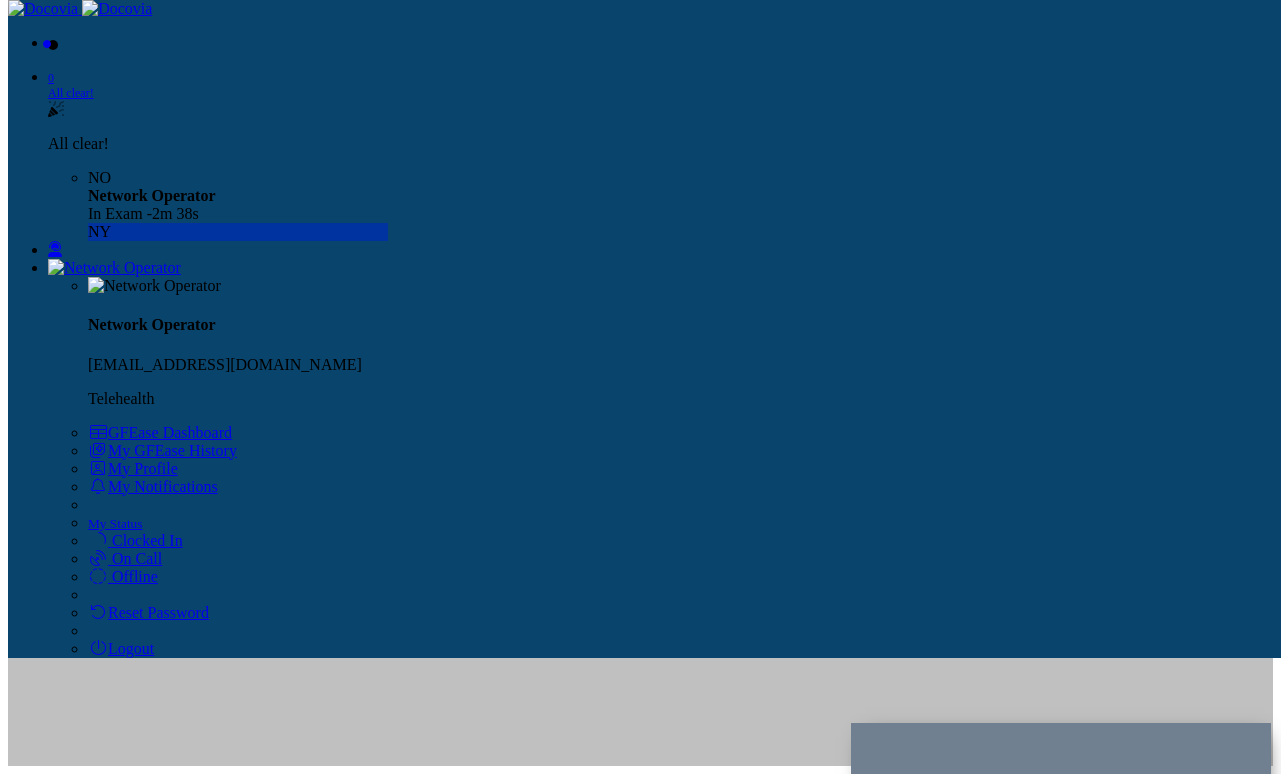 click on "Questions" at bounding box center [80, 889] 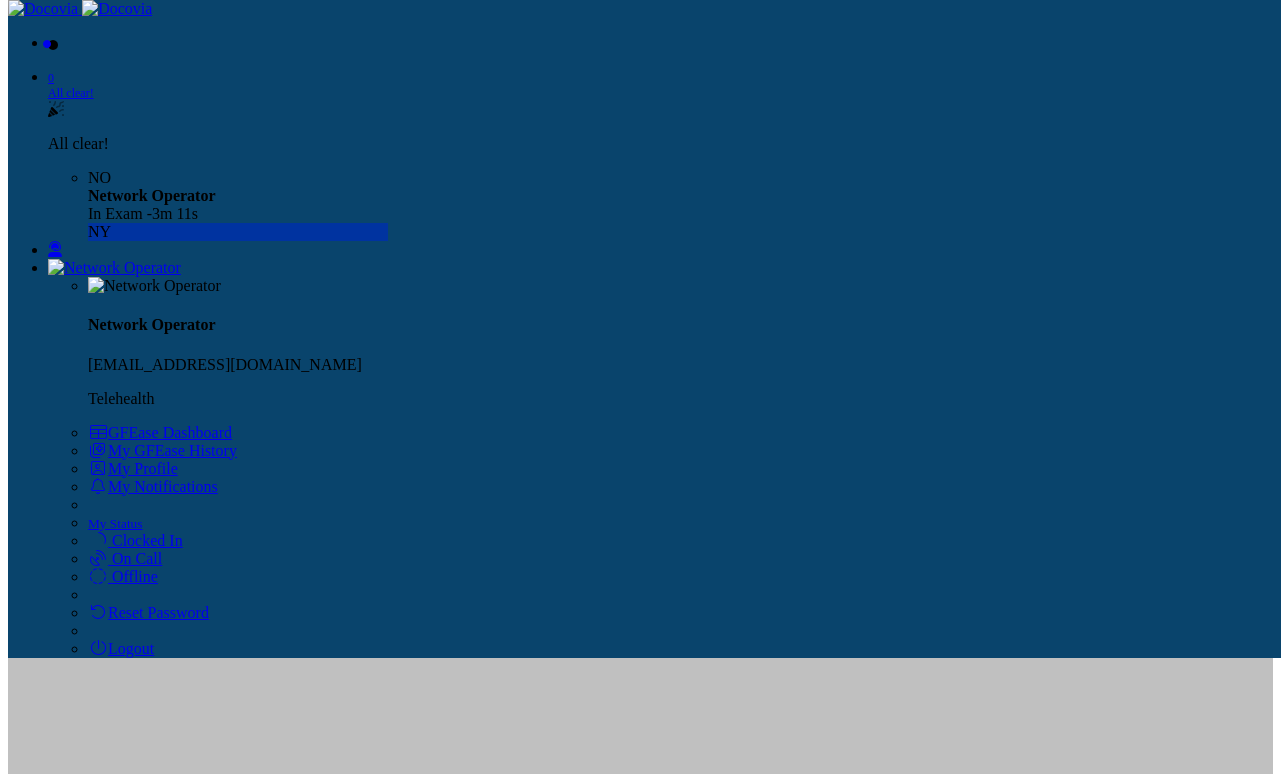 scroll, scrollTop: 625, scrollLeft: 0, axis: vertical 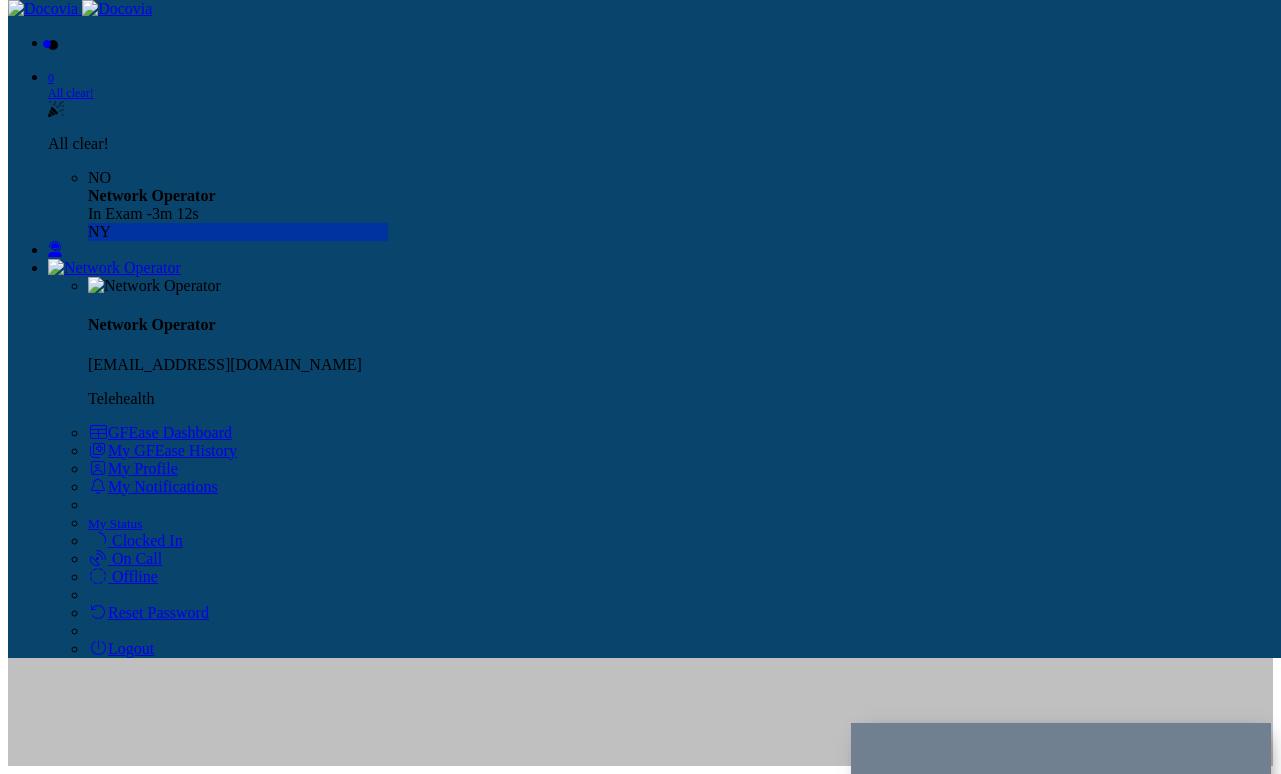click on "Questions" at bounding box center (80, 889) 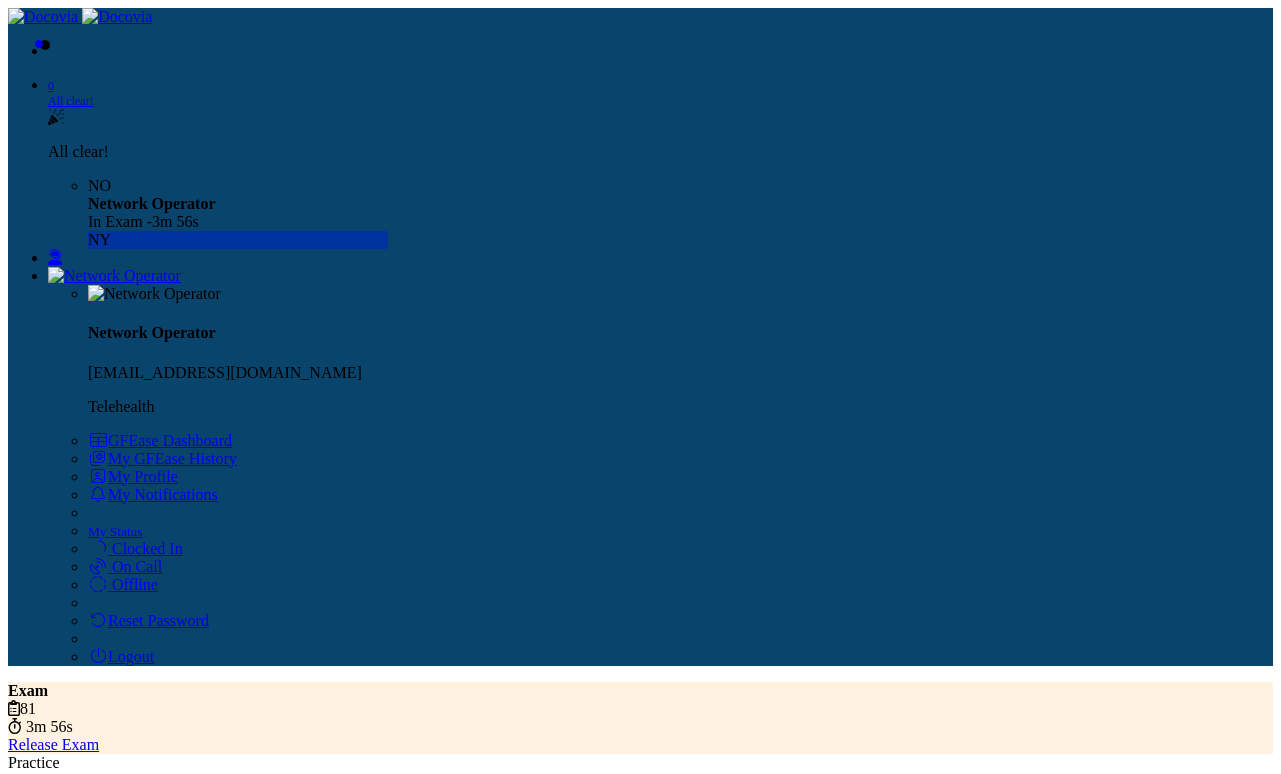 scroll, scrollTop: 625, scrollLeft: 0, axis: vertical 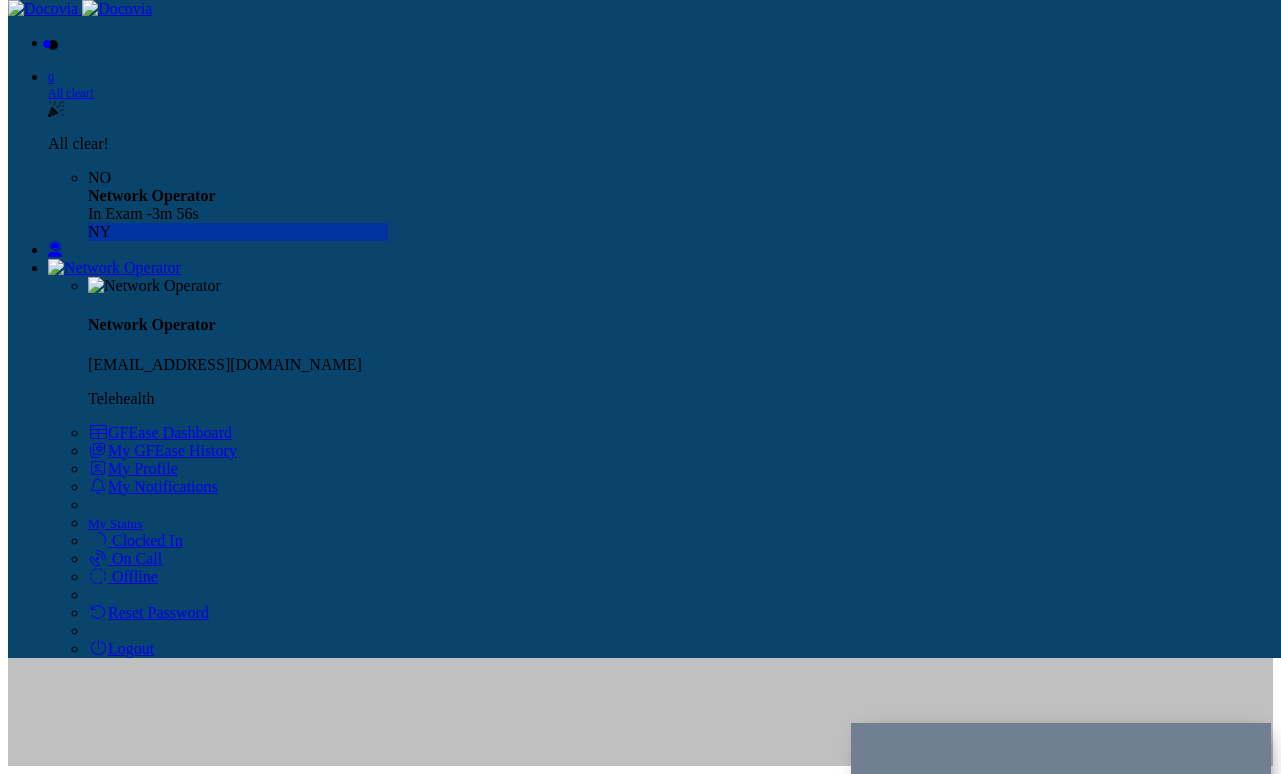 click on "Questions" at bounding box center (80, 889) 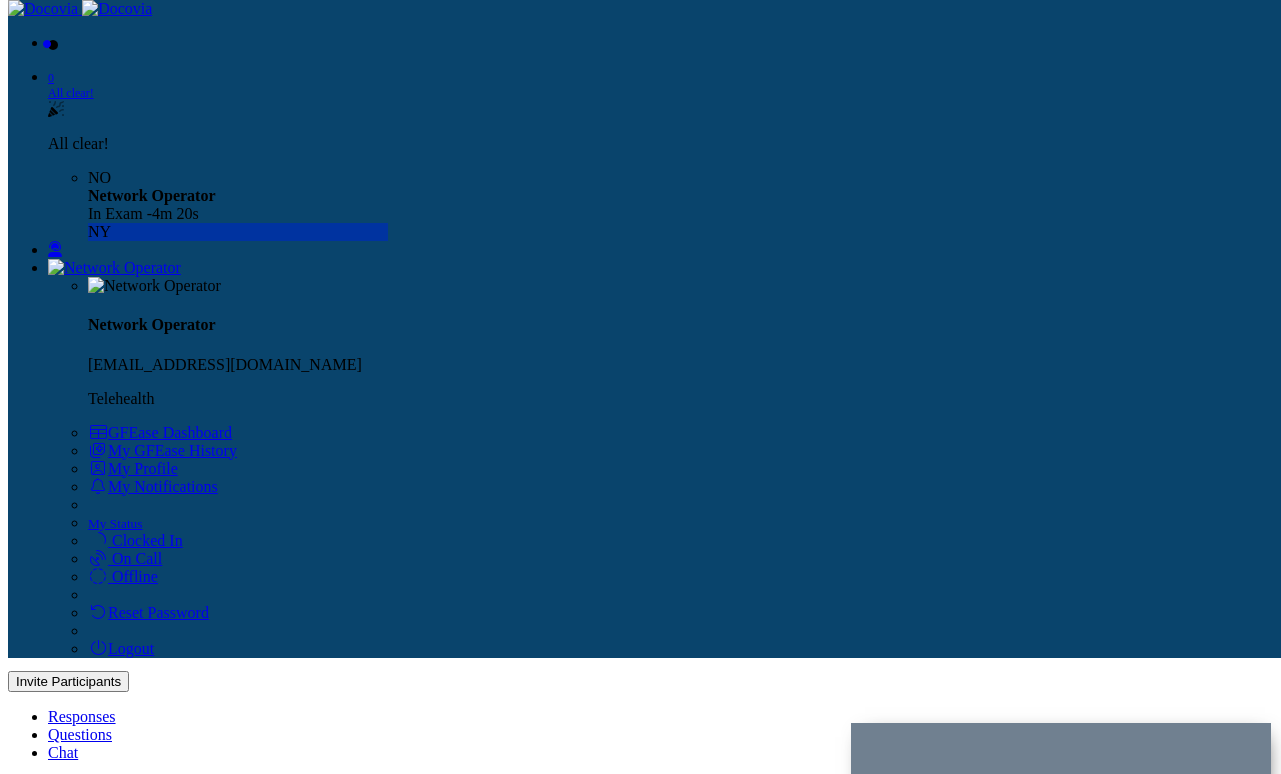 scroll, scrollTop: 724, scrollLeft: 0, axis: vertical 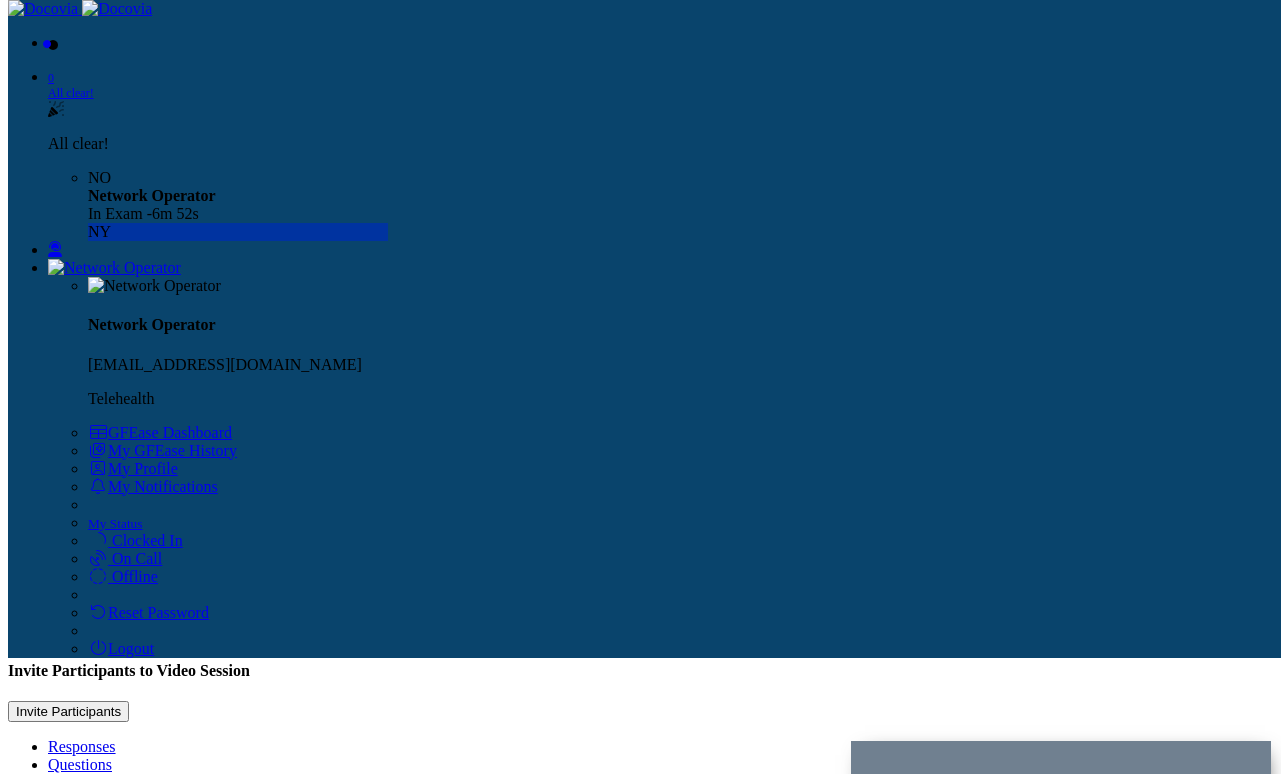 click on "Practice
GFEase
New York
(212) 555-5555
Call
Email
Patient
Edit
Amos Chan
amos+81@docovia.com
Email
(438) 505-6436
Call
English
Provider Notes" at bounding box center (640, -314) 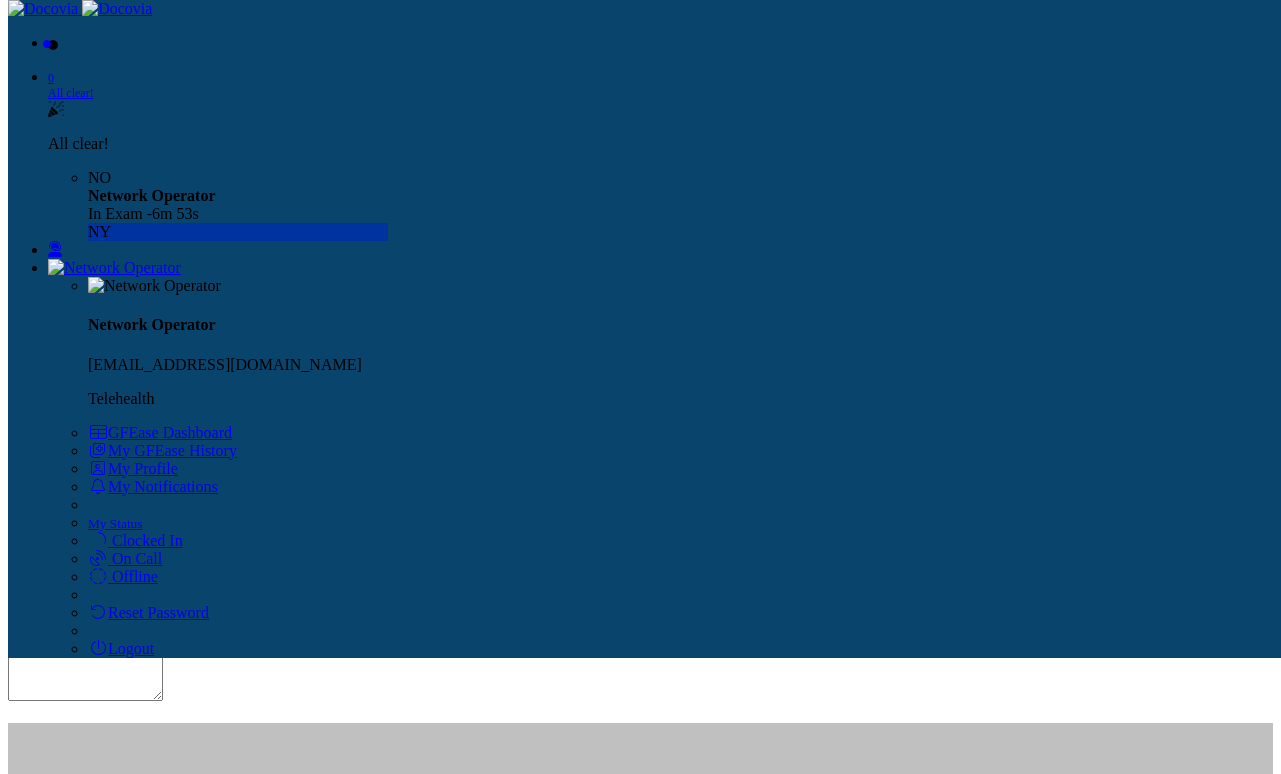 scroll, scrollTop: 768, scrollLeft: 0, axis: vertical 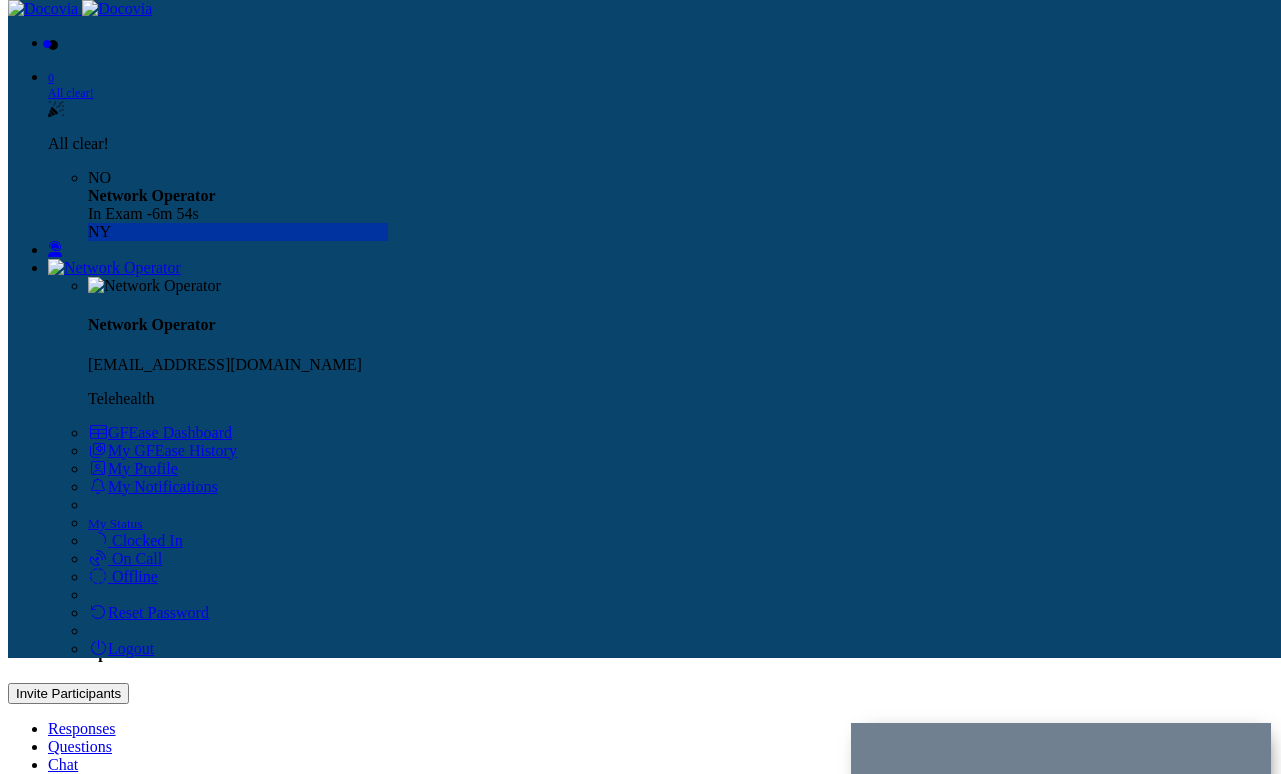 click on "Questions" at bounding box center [80, 746] 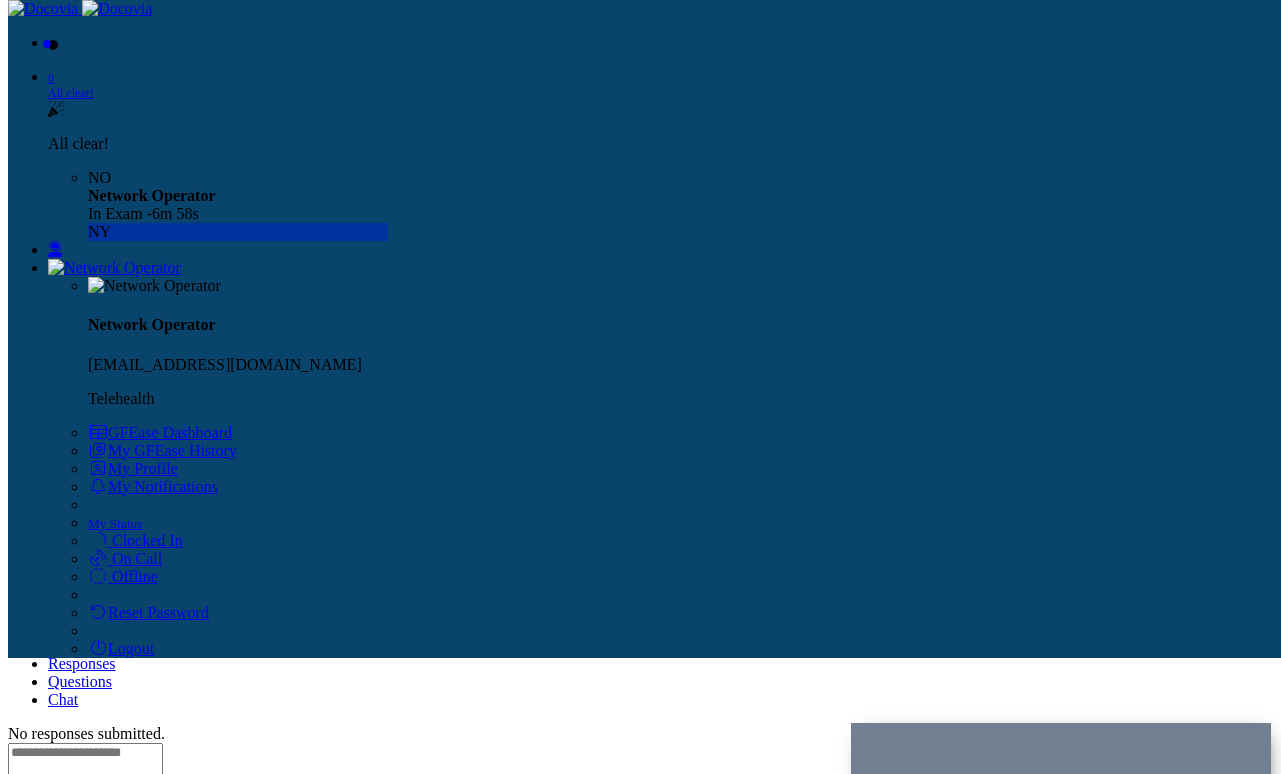 scroll, scrollTop: 825, scrollLeft: 0, axis: vertical 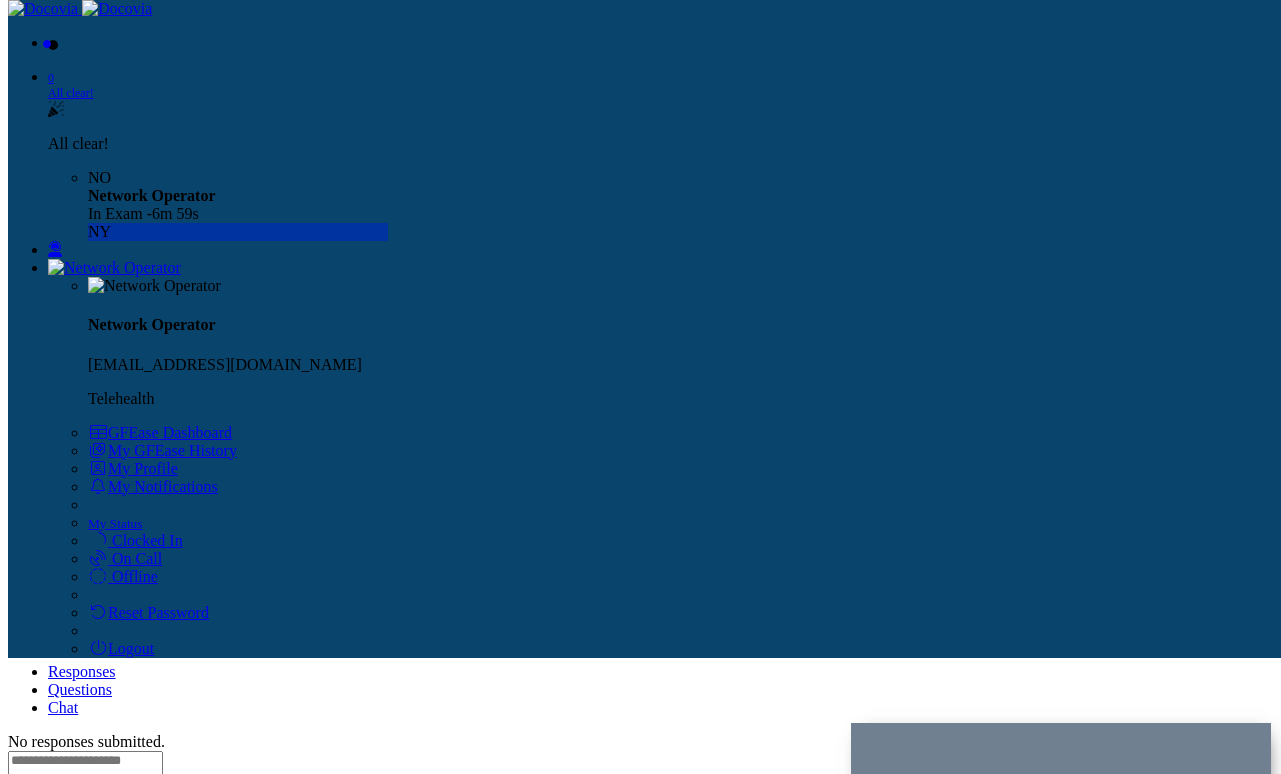 click on "Chat" at bounding box center [63, 707] 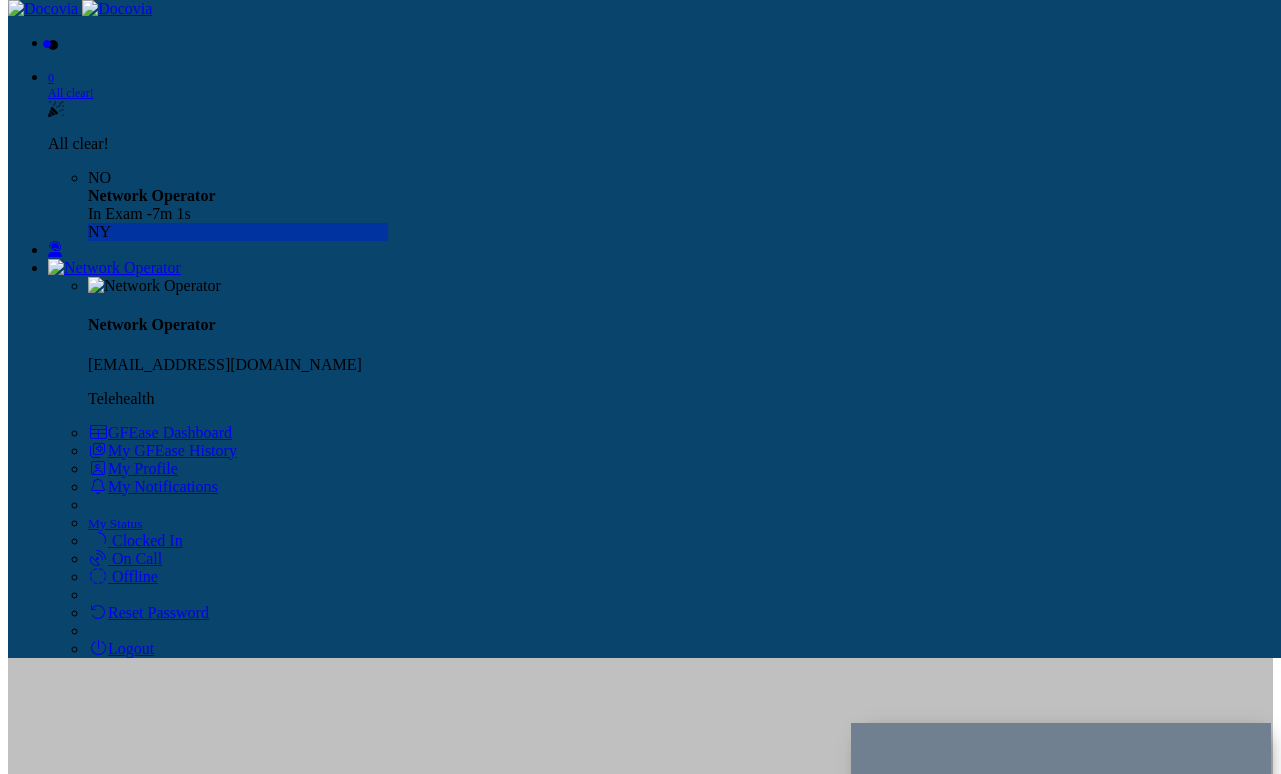scroll, scrollTop: 348, scrollLeft: 0, axis: vertical 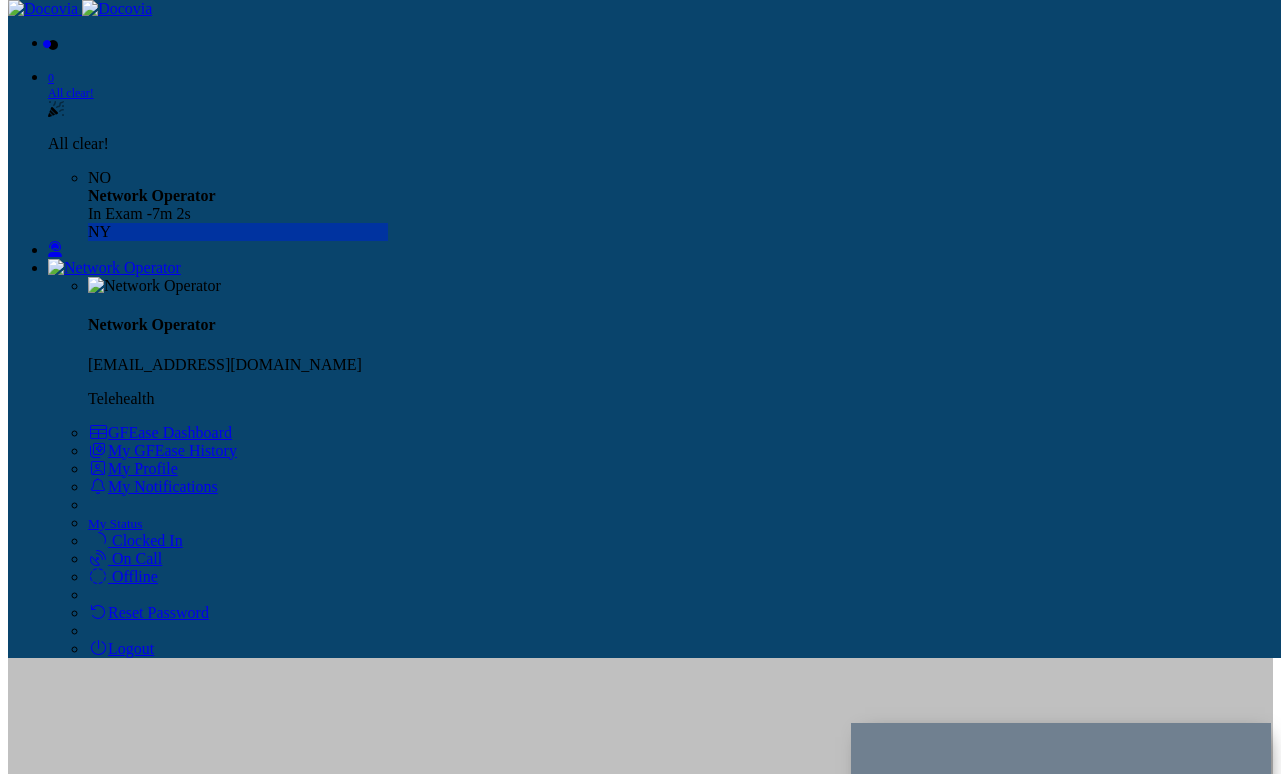 click on "Questions" at bounding box center (80, 1166) 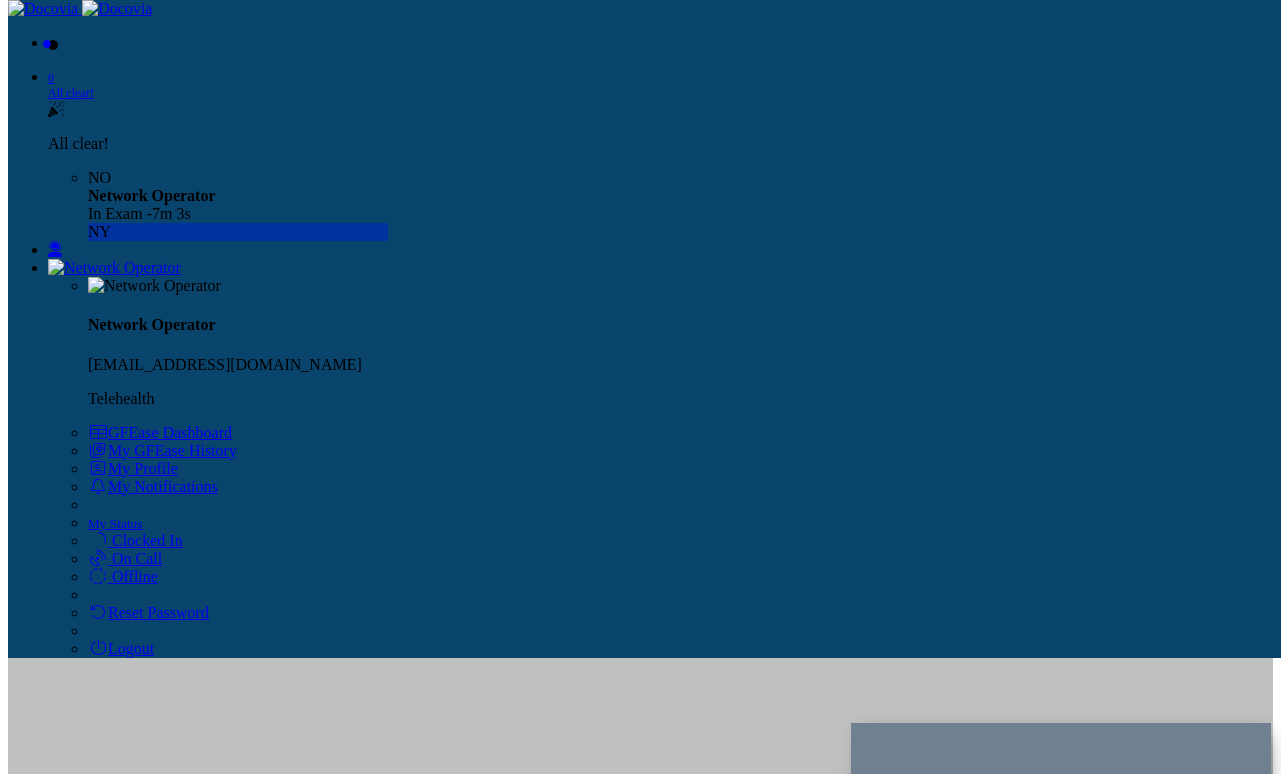 click on "Responses" at bounding box center [82, 1148] 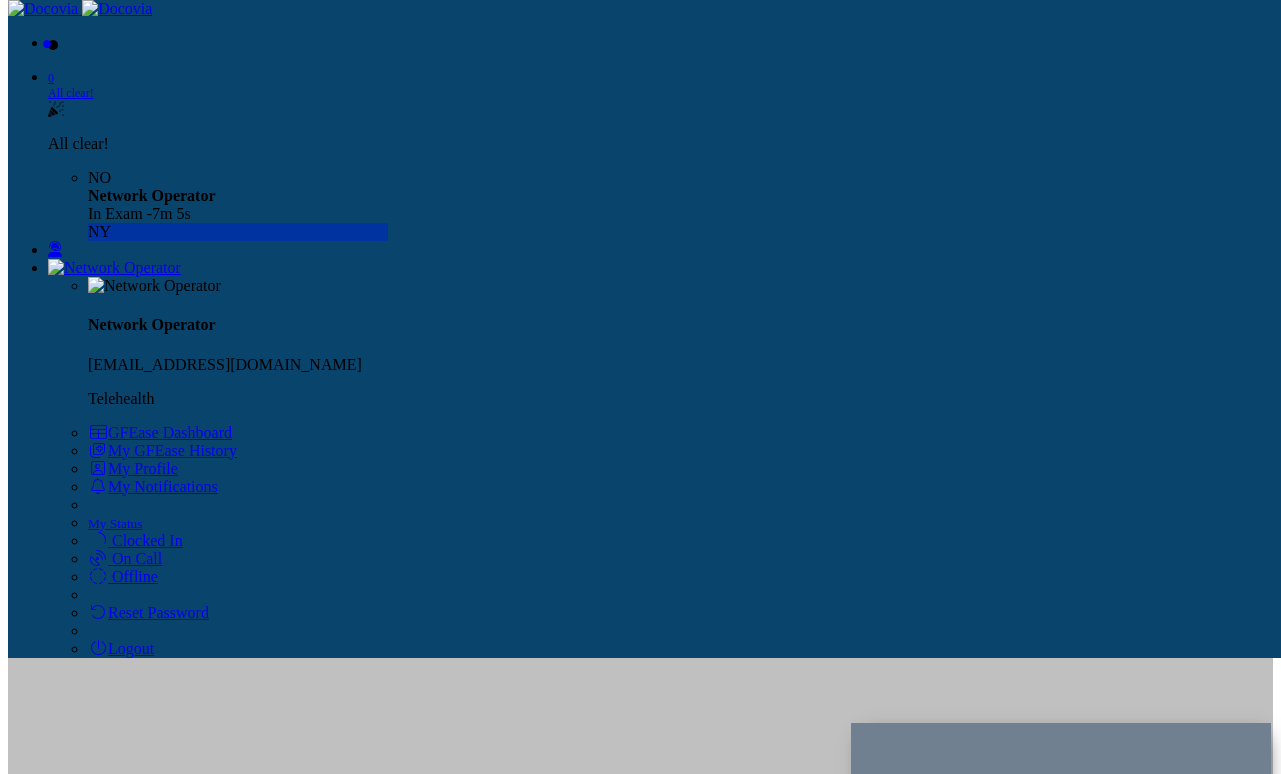 scroll, scrollTop: 547, scrollLeft: 0, axis: vertical 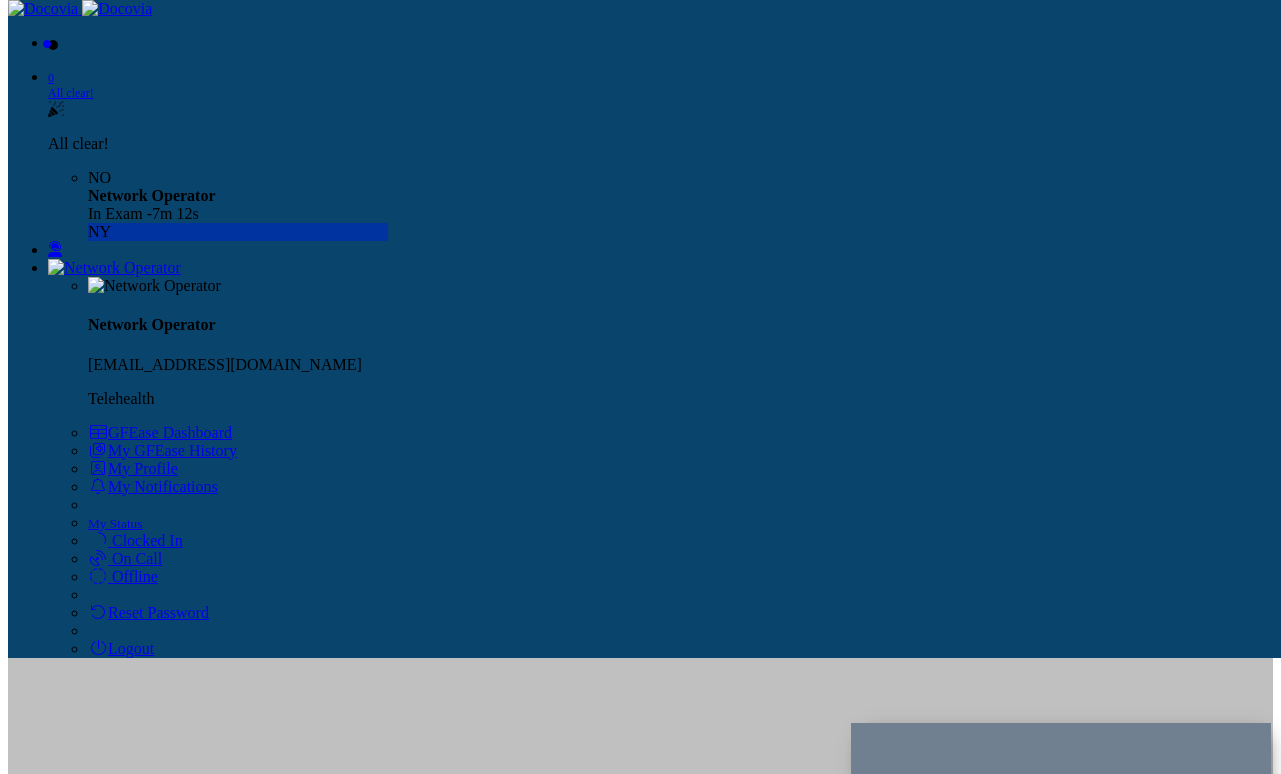 click on "Questions" at bounding box center [80, 967] 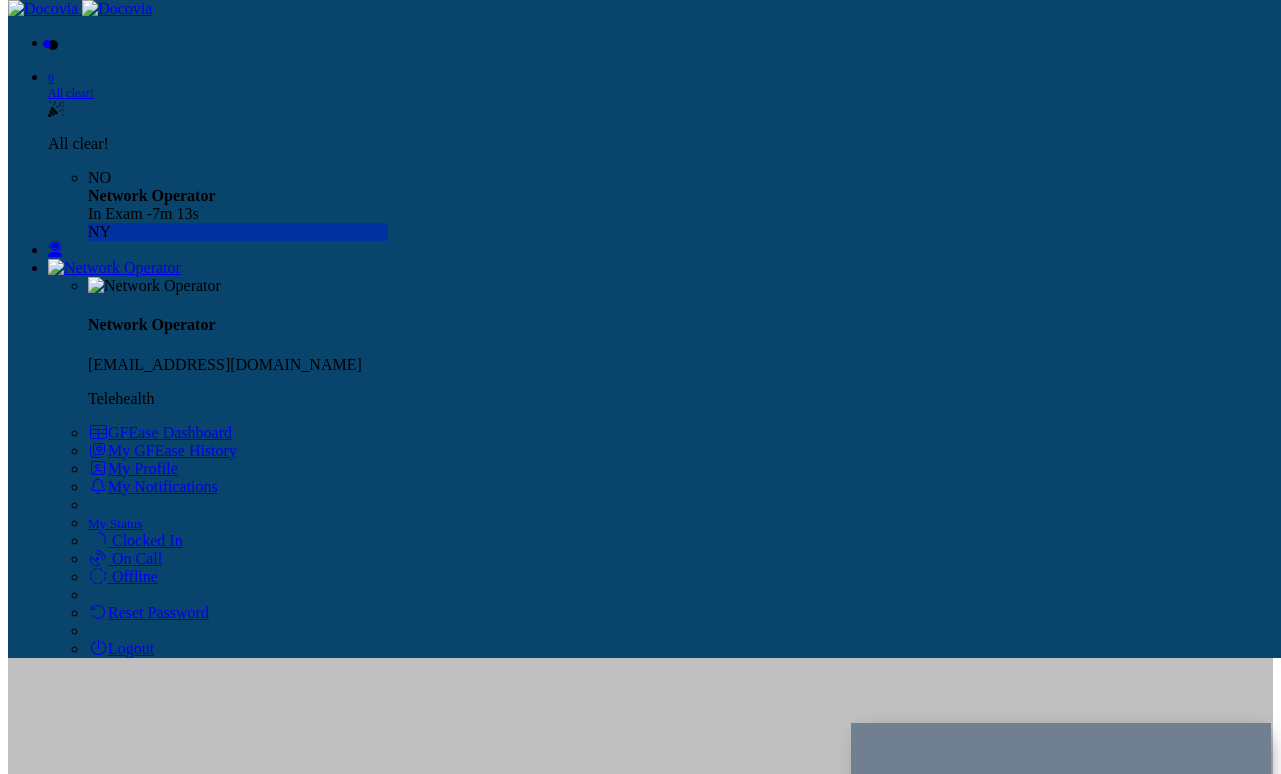 click on "Invite Participants to Video Session
Invite Participants" at bounding box center [640, 895] 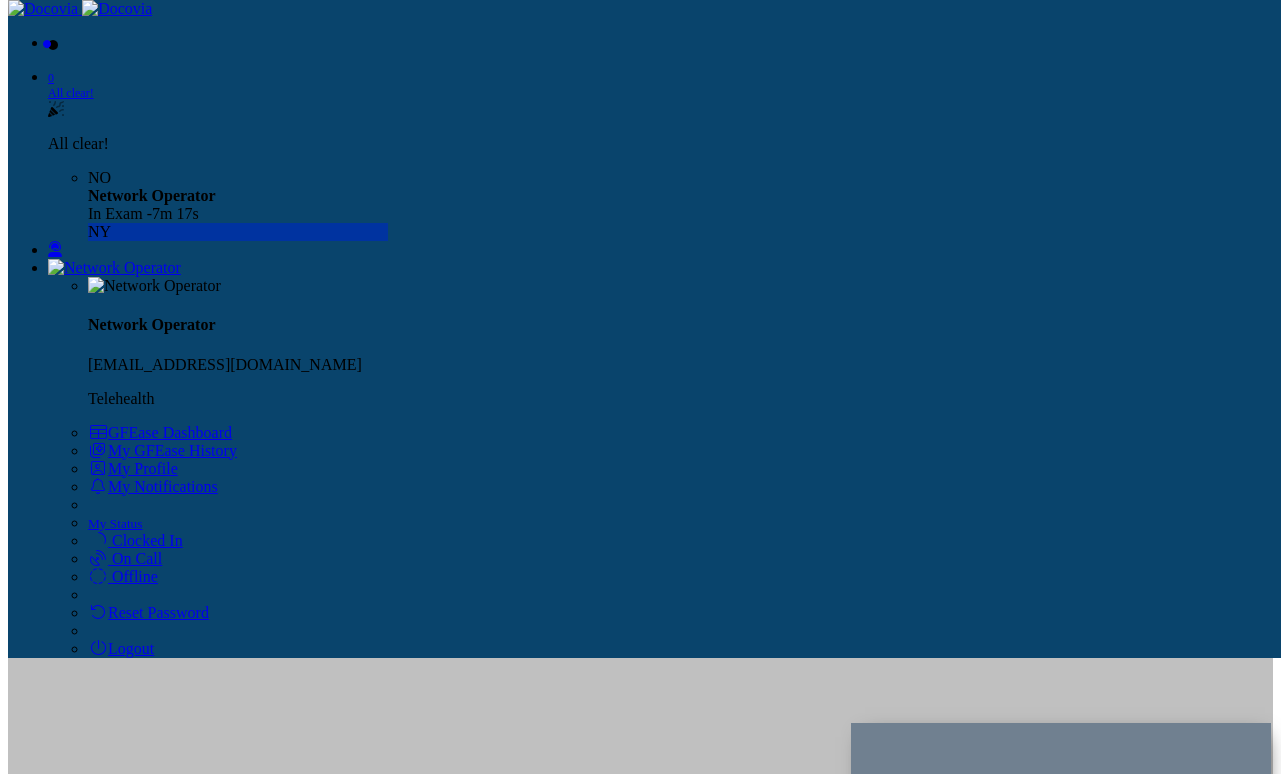 scroll, scrollTop: 579, scrollLeft: 0, axis: vertical 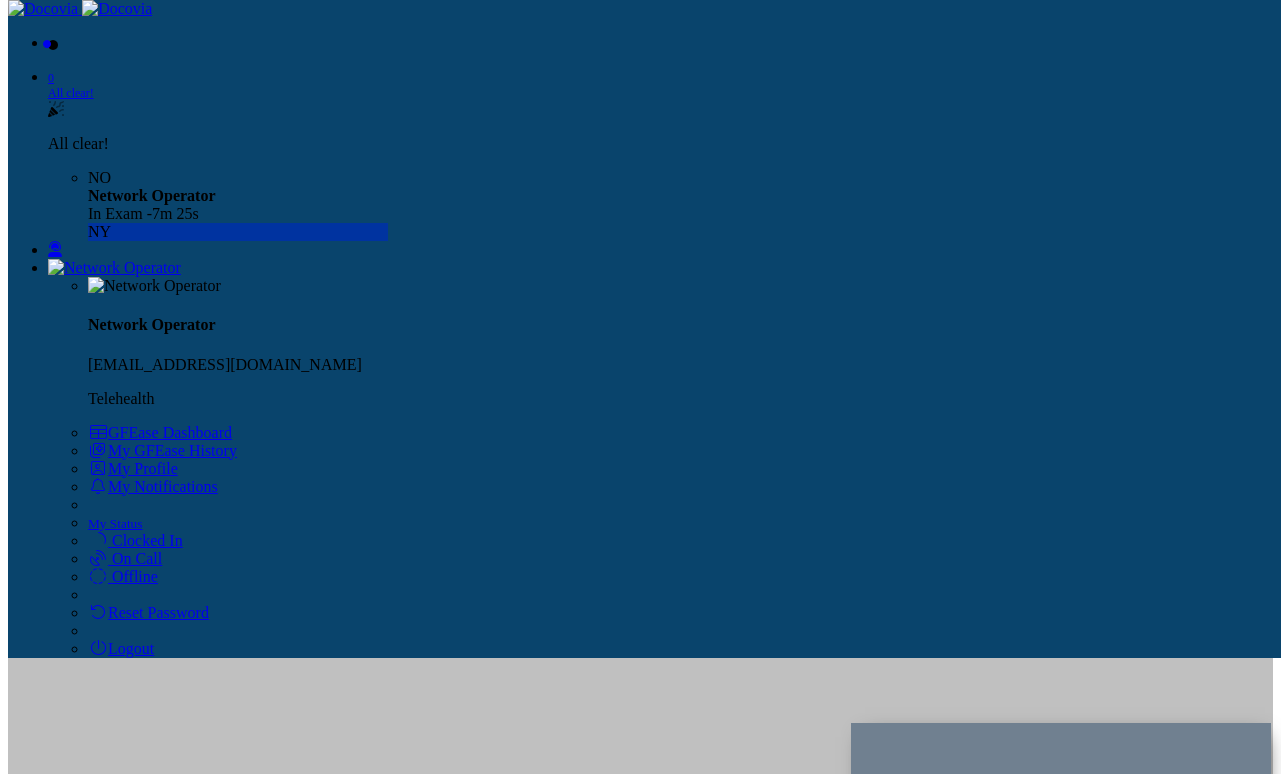 click at bounding box center (114, 268) 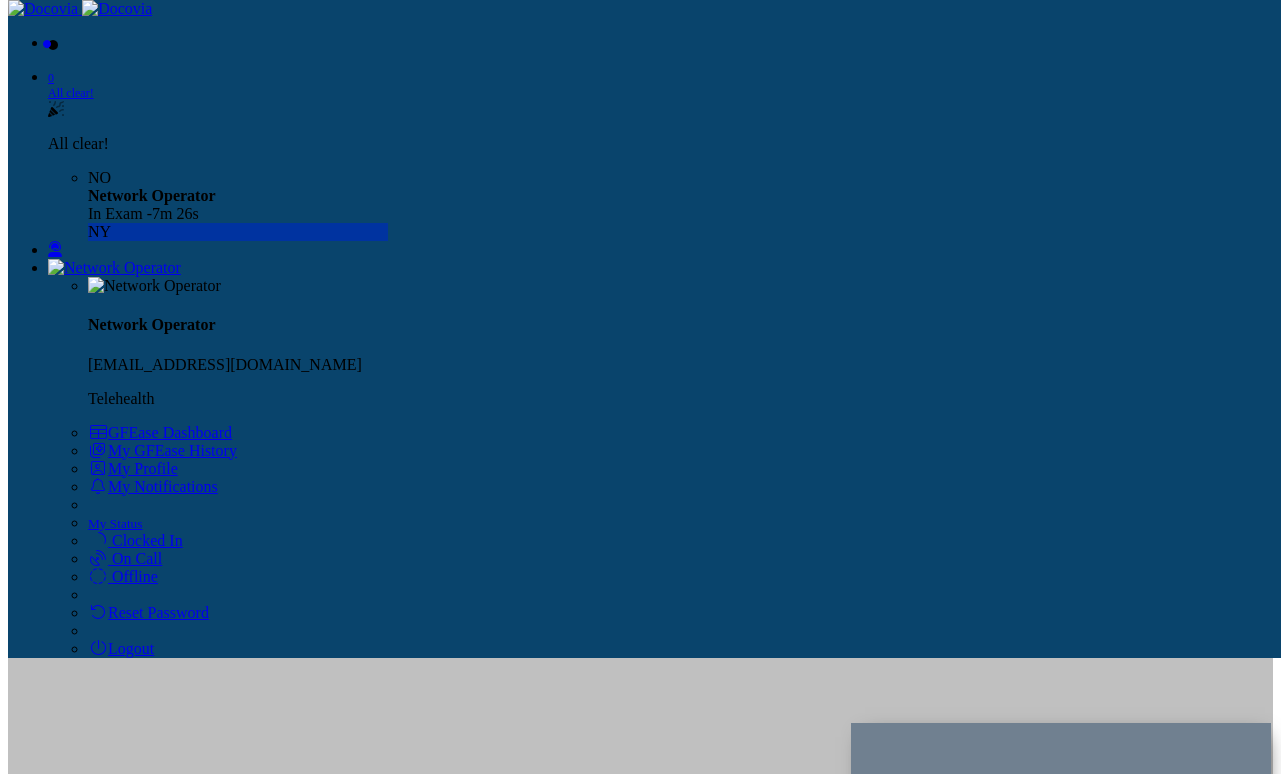 click on "Logout" at bounding box center (121, 648) 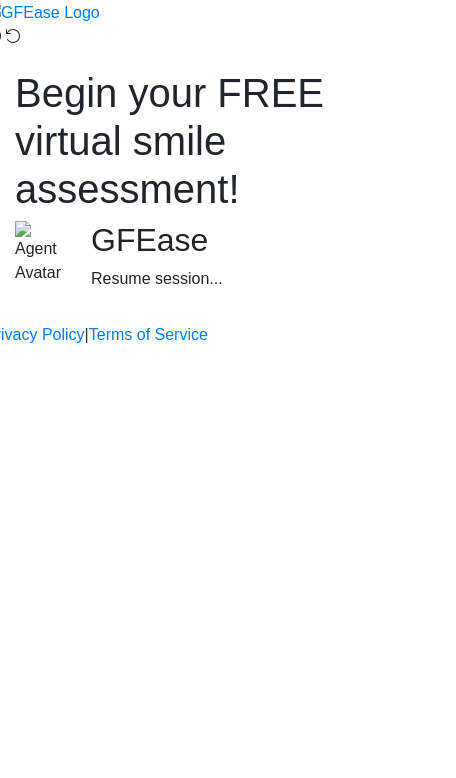 scroll, scrollTop: 0, scrollLeft: 0, axis: both 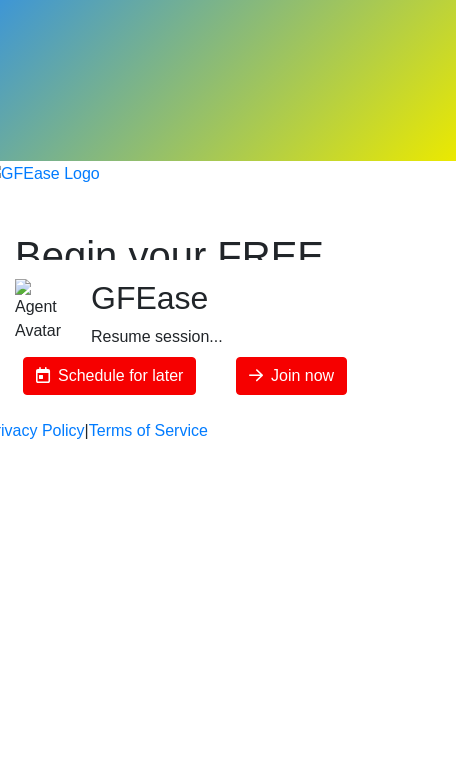 click at bounding box center (-7, 197) 